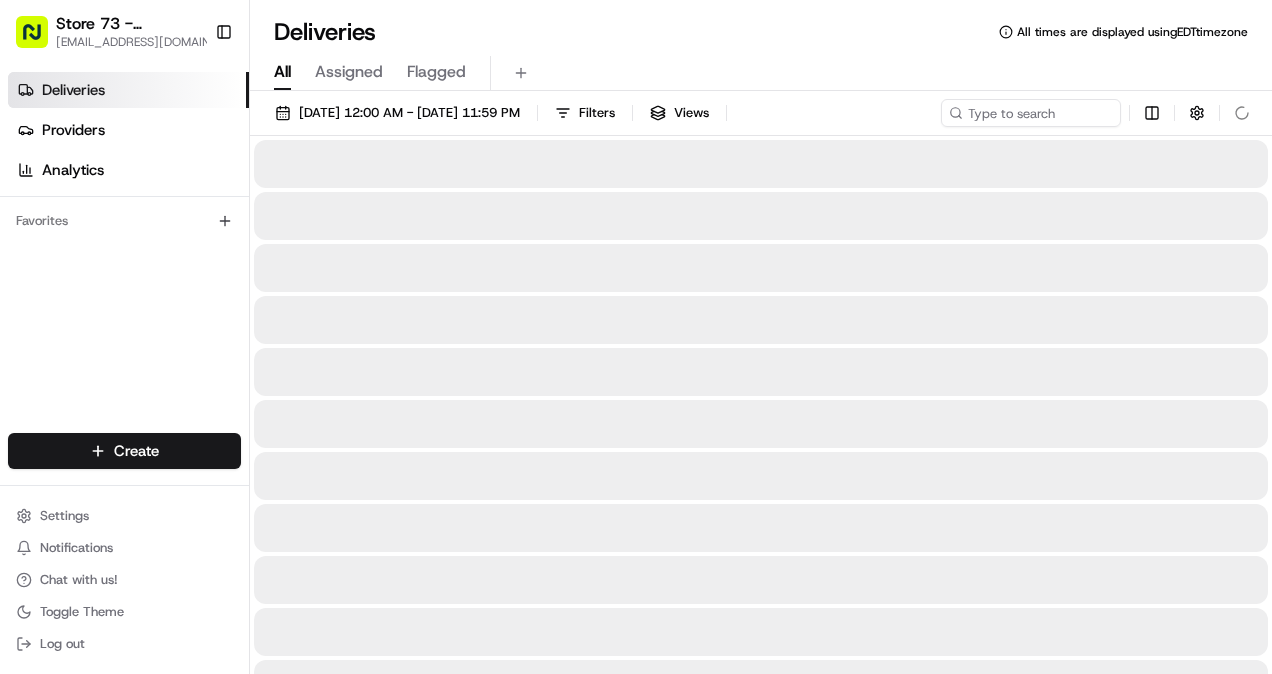 scroll, scrollTop: 0, scrollLeft: 0, axis: both 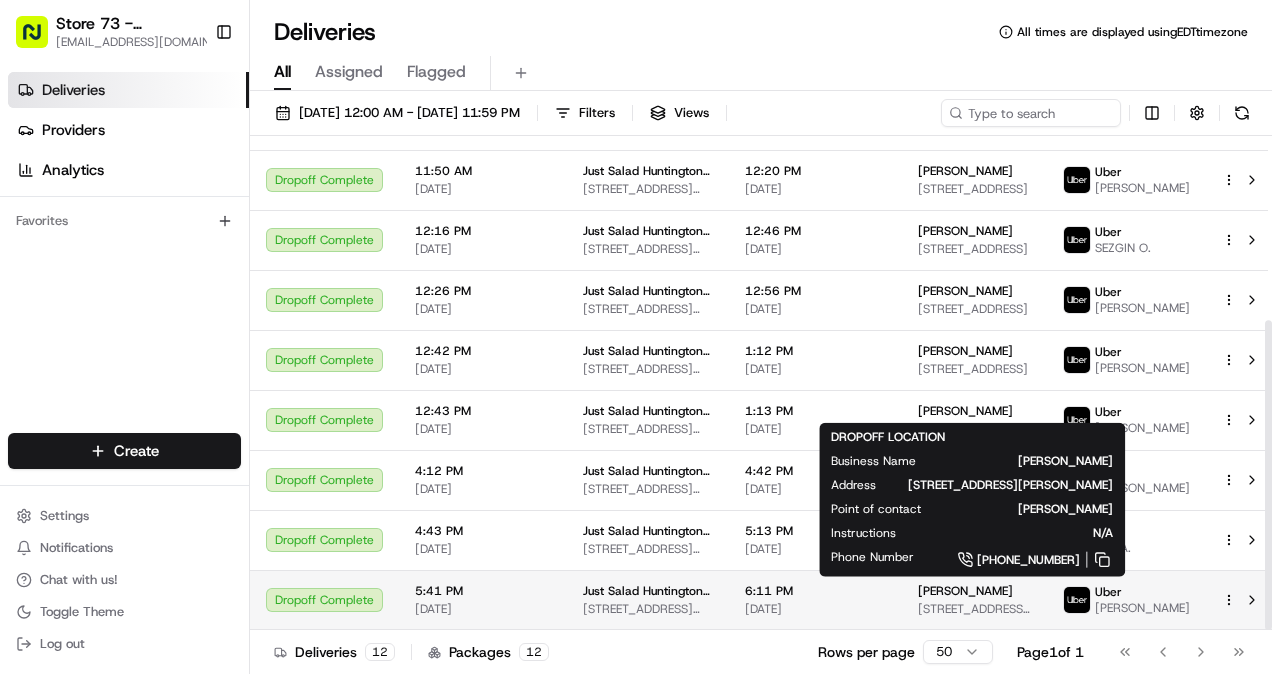 click on "[PERSON_NAME]" at bounding box center [965, 591] 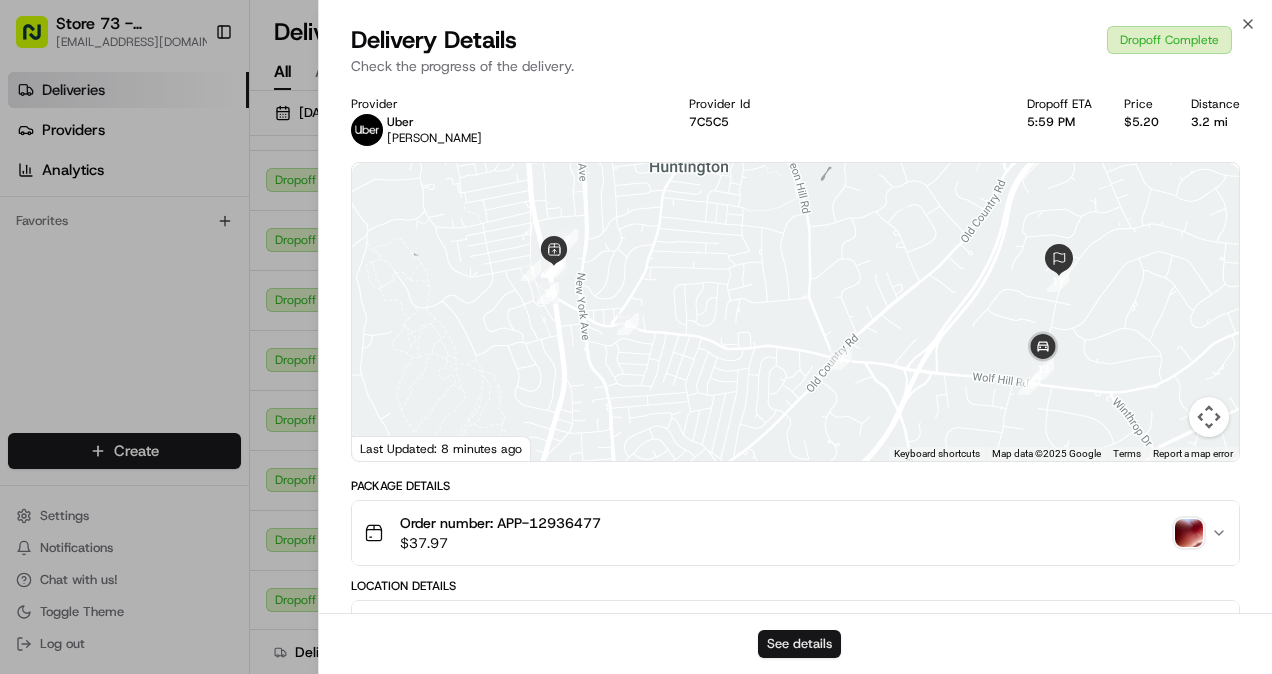 click on "See details" at bounding box center [799, 644] 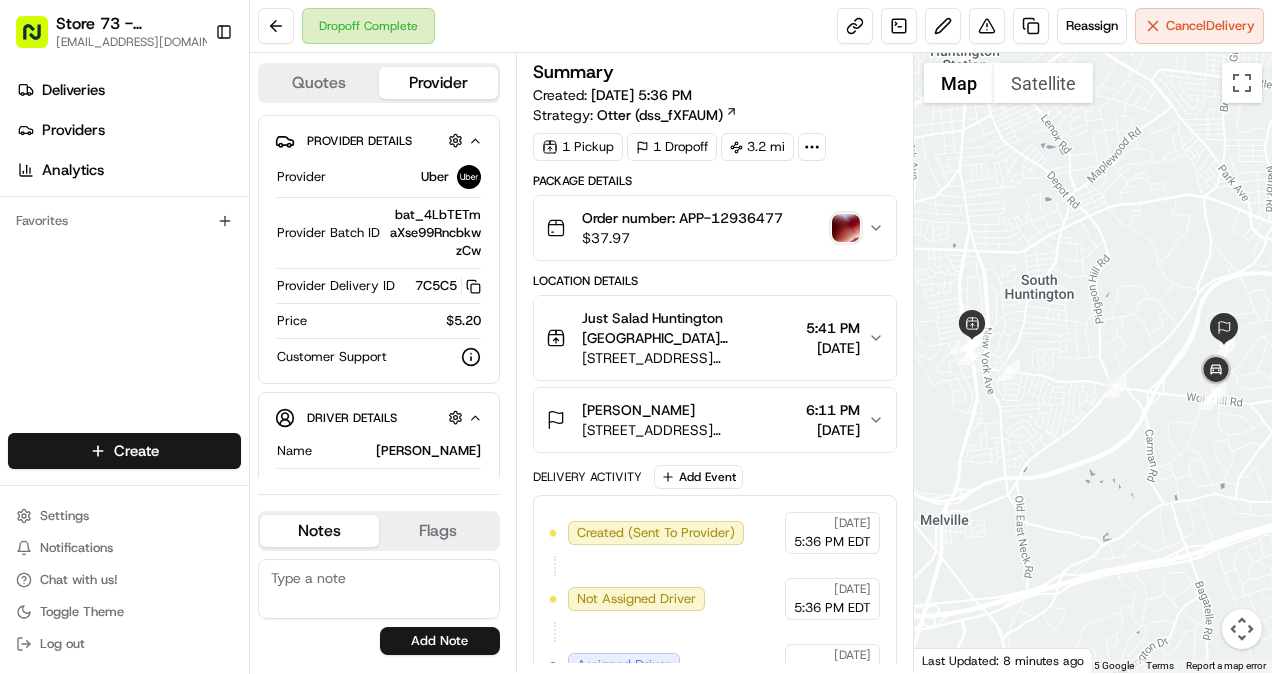 scroll, scrollTop: 0, scrollLeft: 0, axis: both 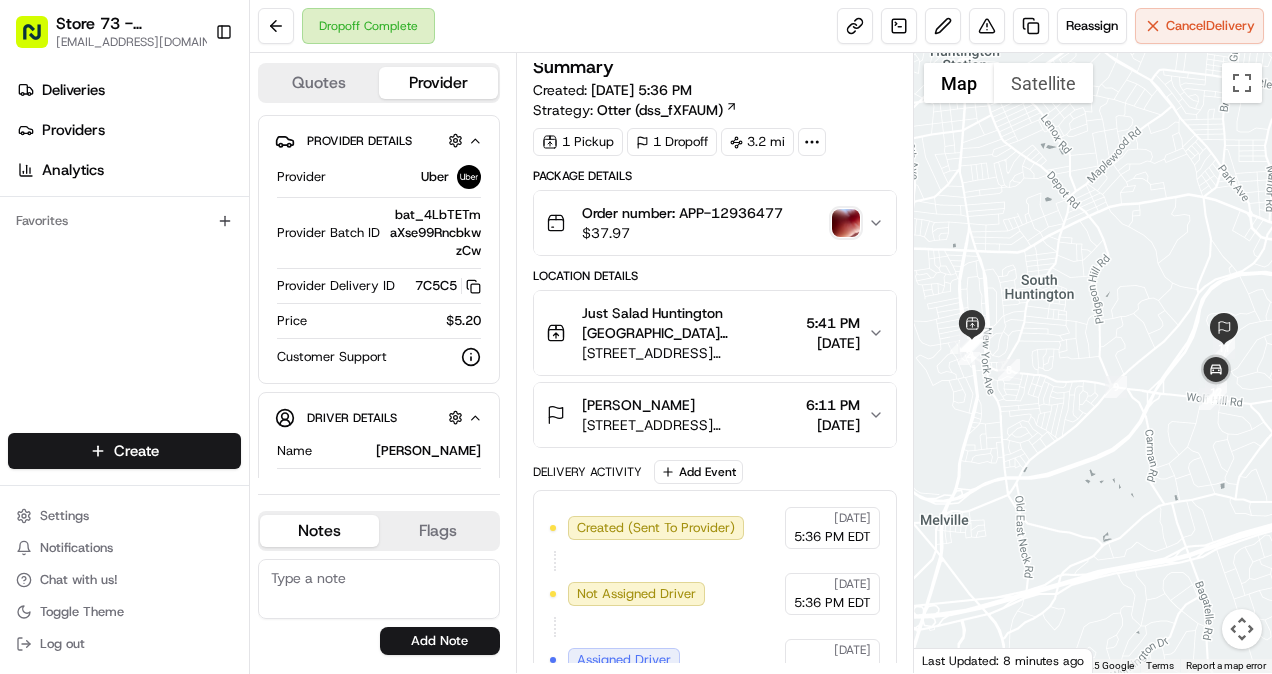 click on "Order number: APP-12936477 $ 37.97" at bounding box center (707, 223) 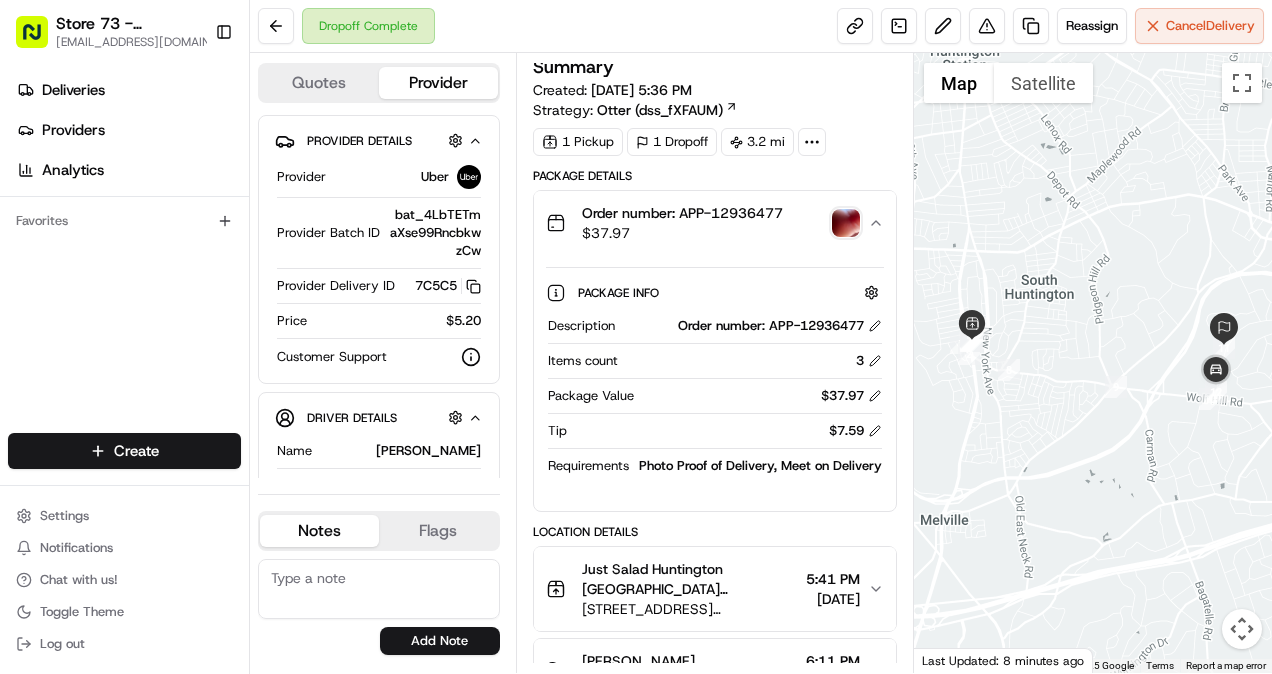 click on "Order number: APP-12936477 $ 37.97" at bounding box center [707, 223] 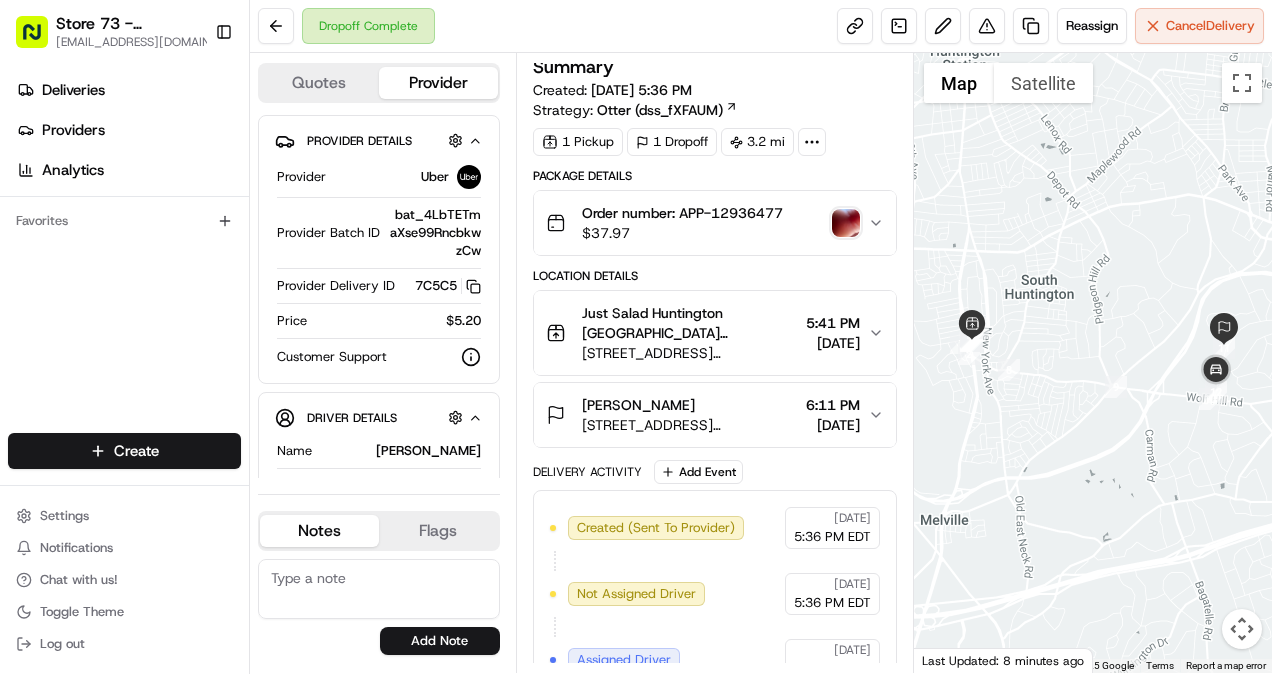click 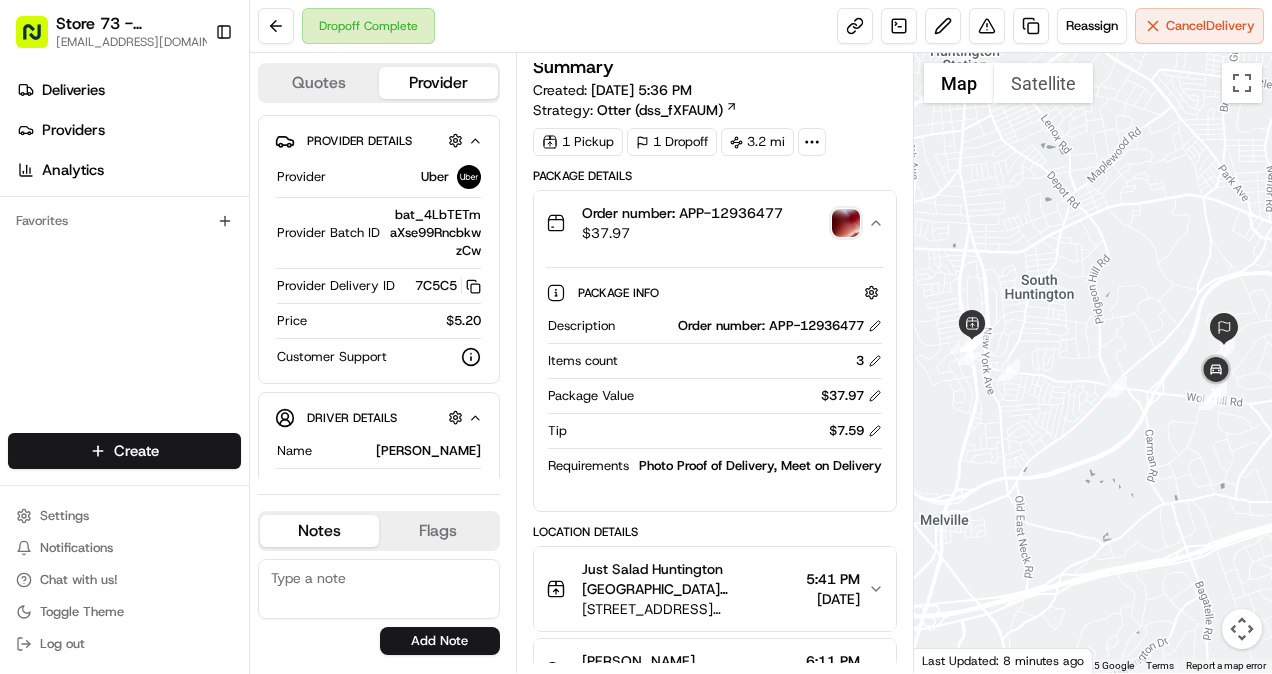 click at bounding box center [846, 223] 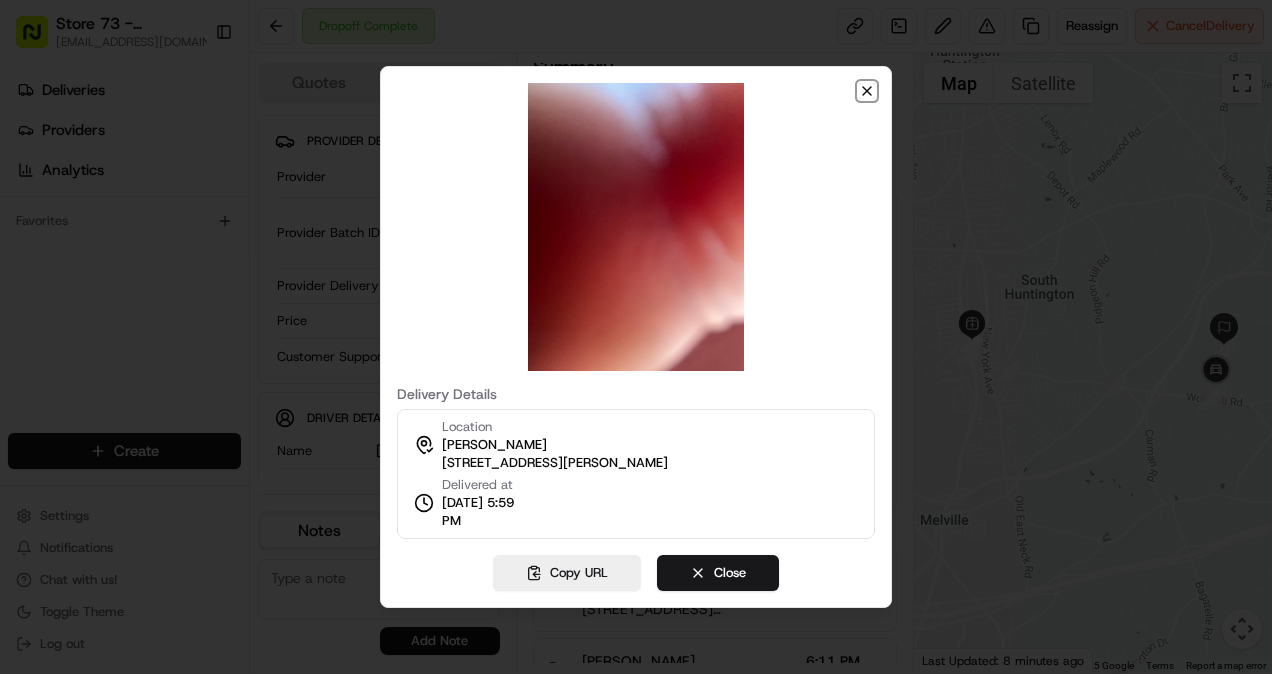 click 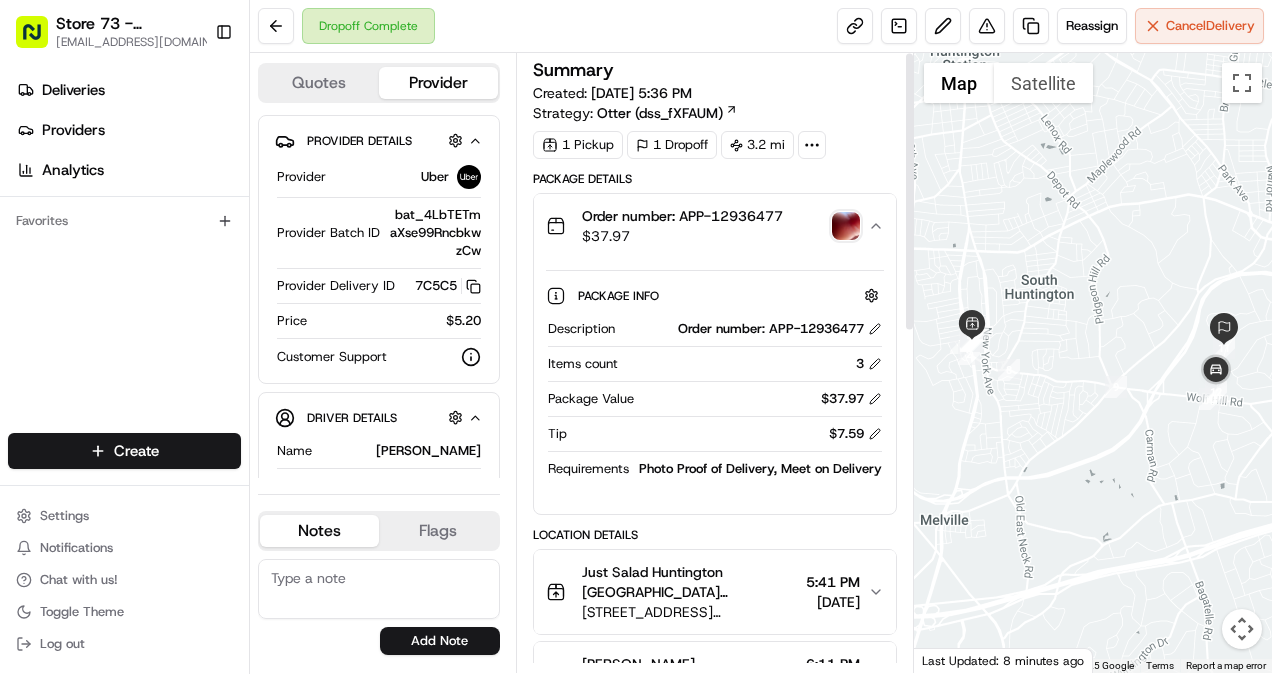 scroll, scrollTop: 1, scrollLeft: 0, axis: vertical 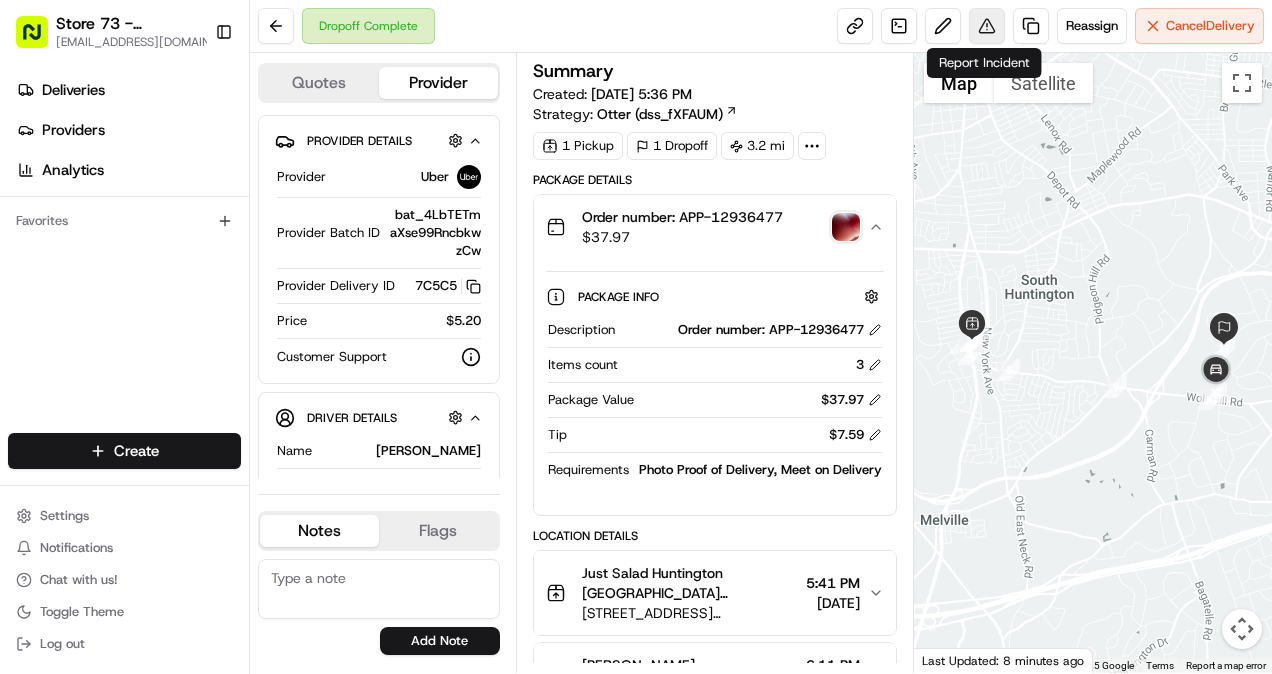 click at bounding box center (987, 26) 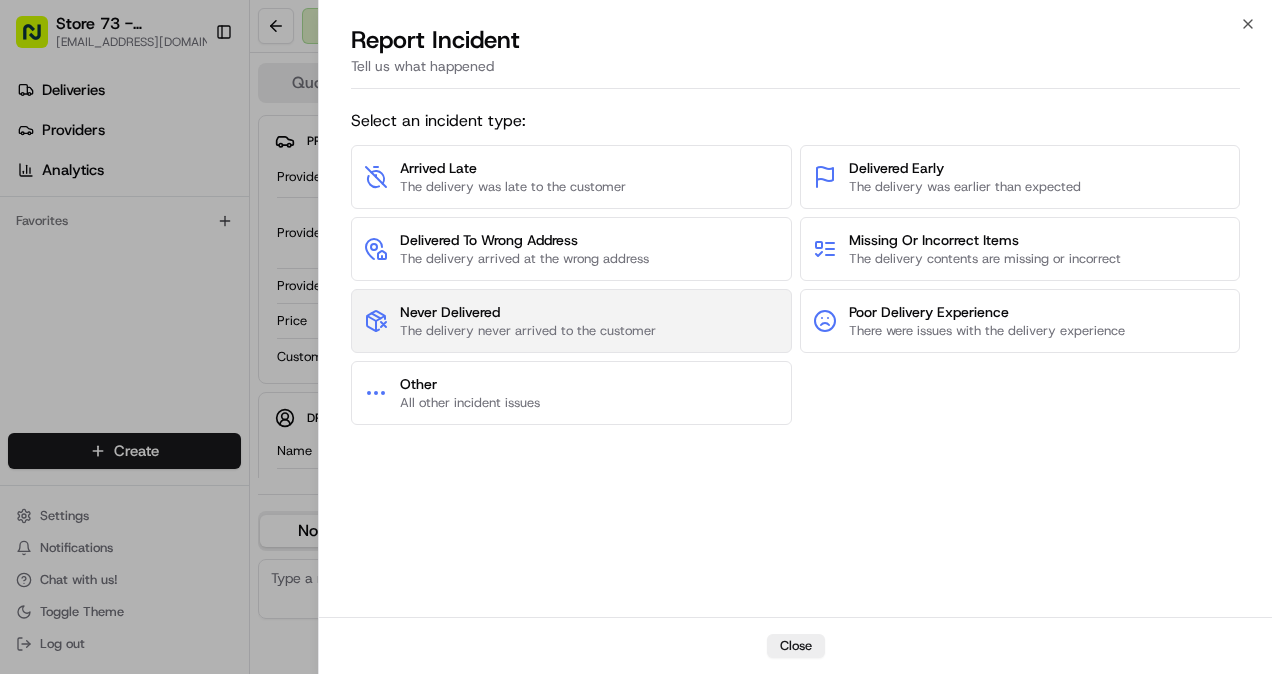 click on "Never Delivered" at bounding box center (528, 312) 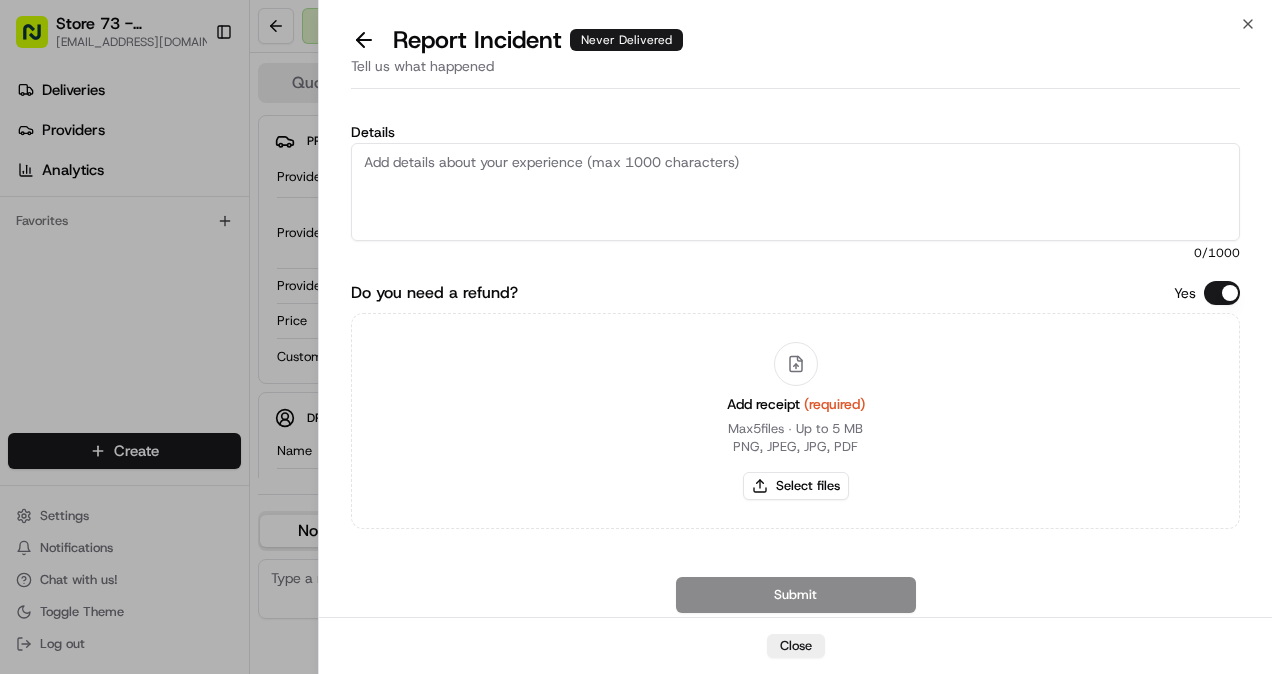 click on "Details" at bounding box center (795, 192) 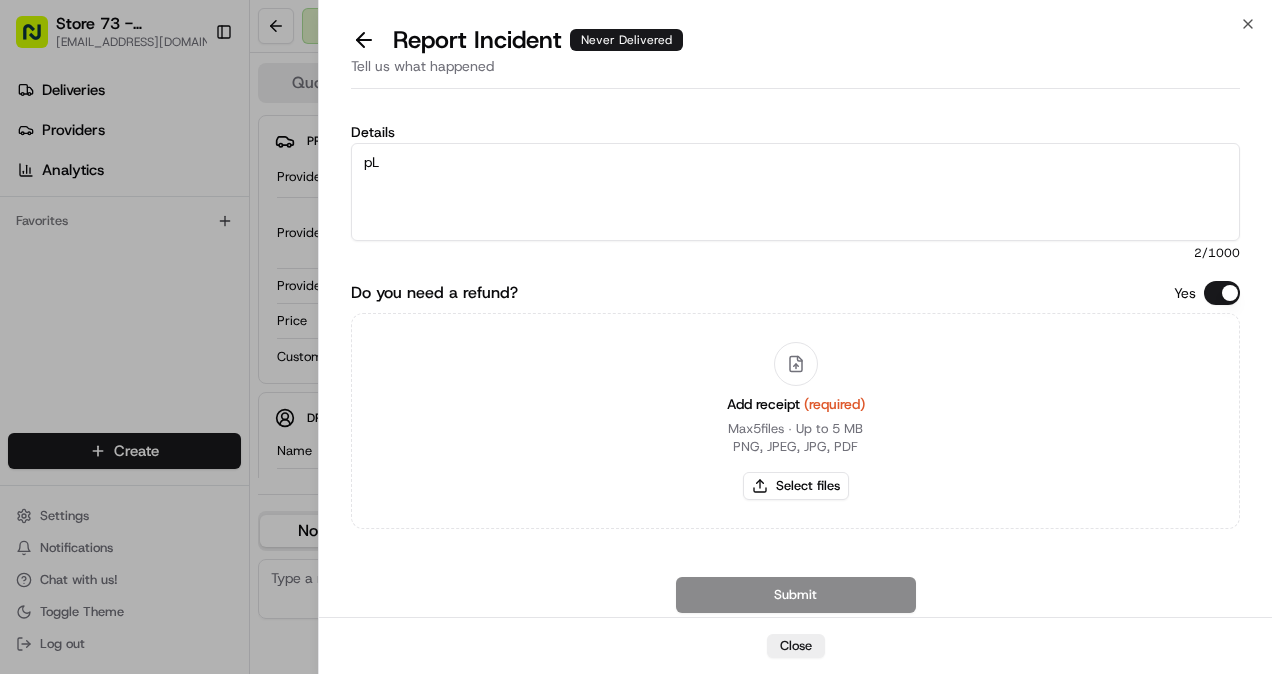 type on "p" 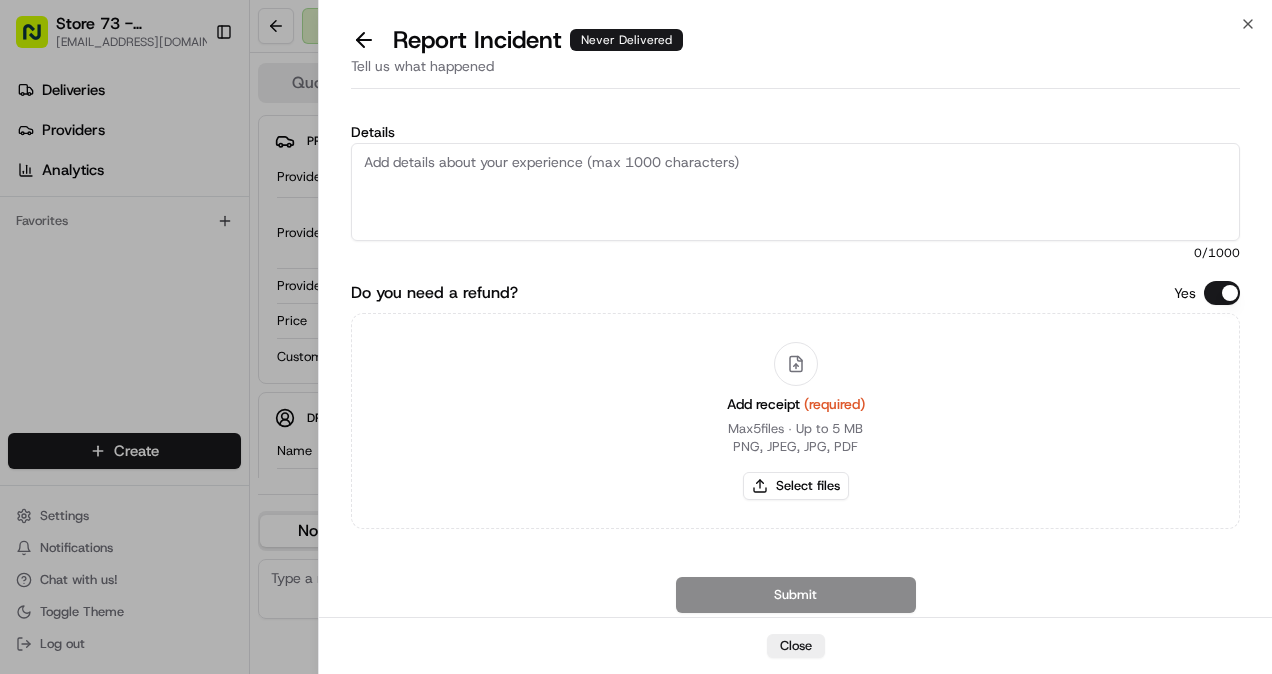 type on "P" 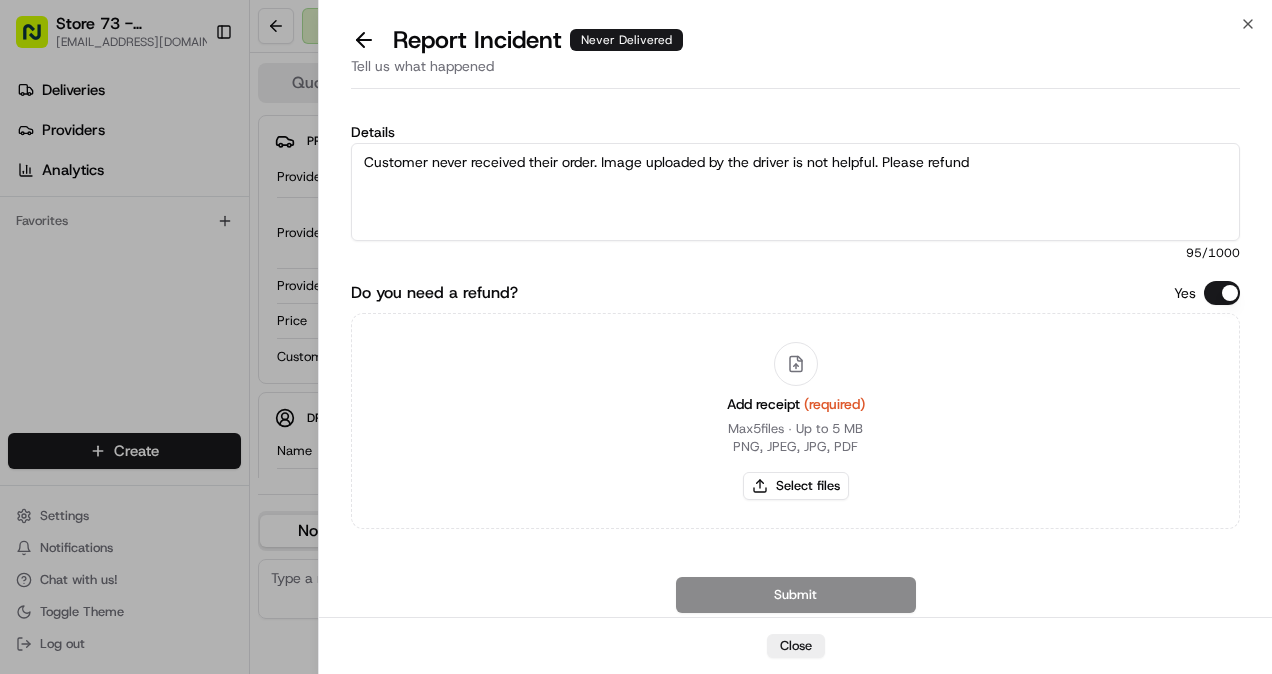 type on "Customer never received their order. Image uploaded by the driver is not helpful. Please refund" 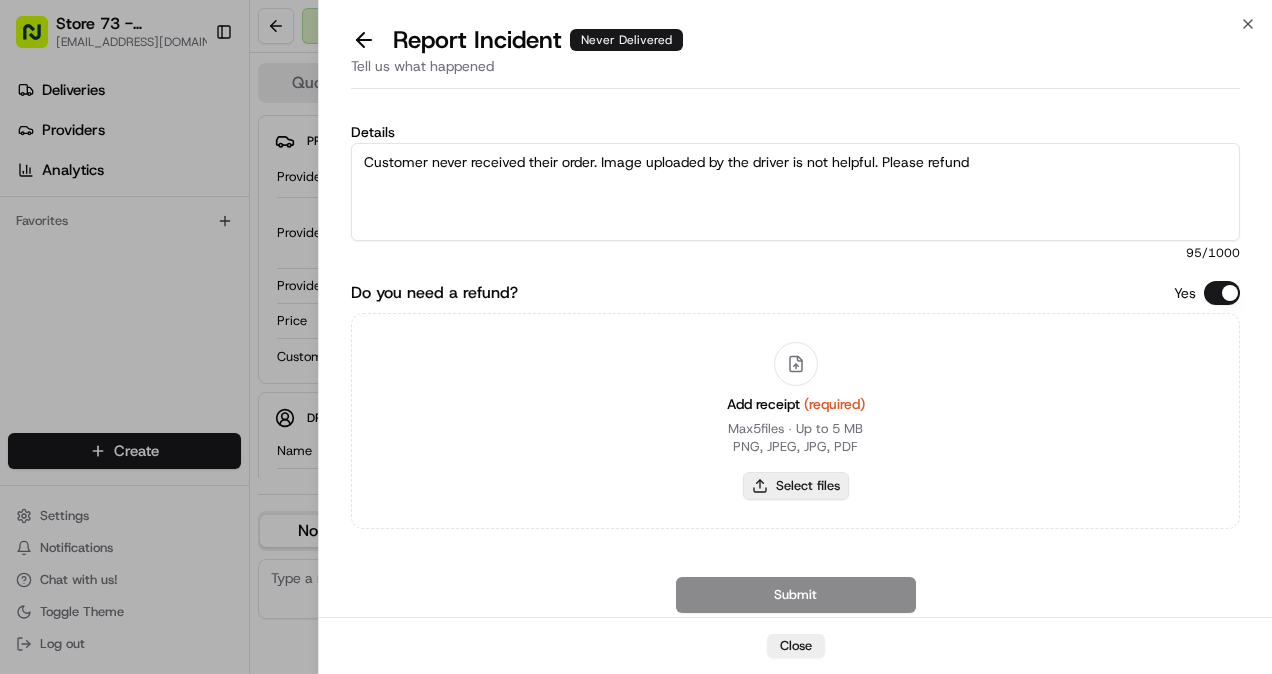 click on "Select files" at bounding box center [796, 486] 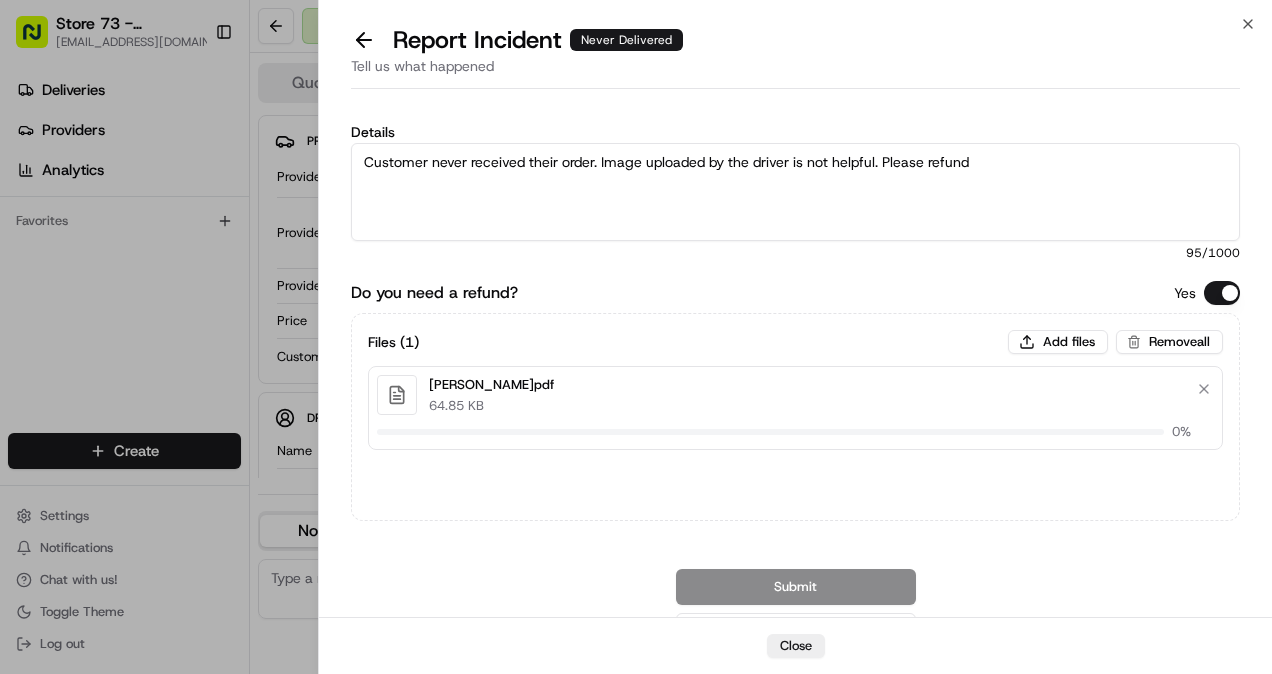 type 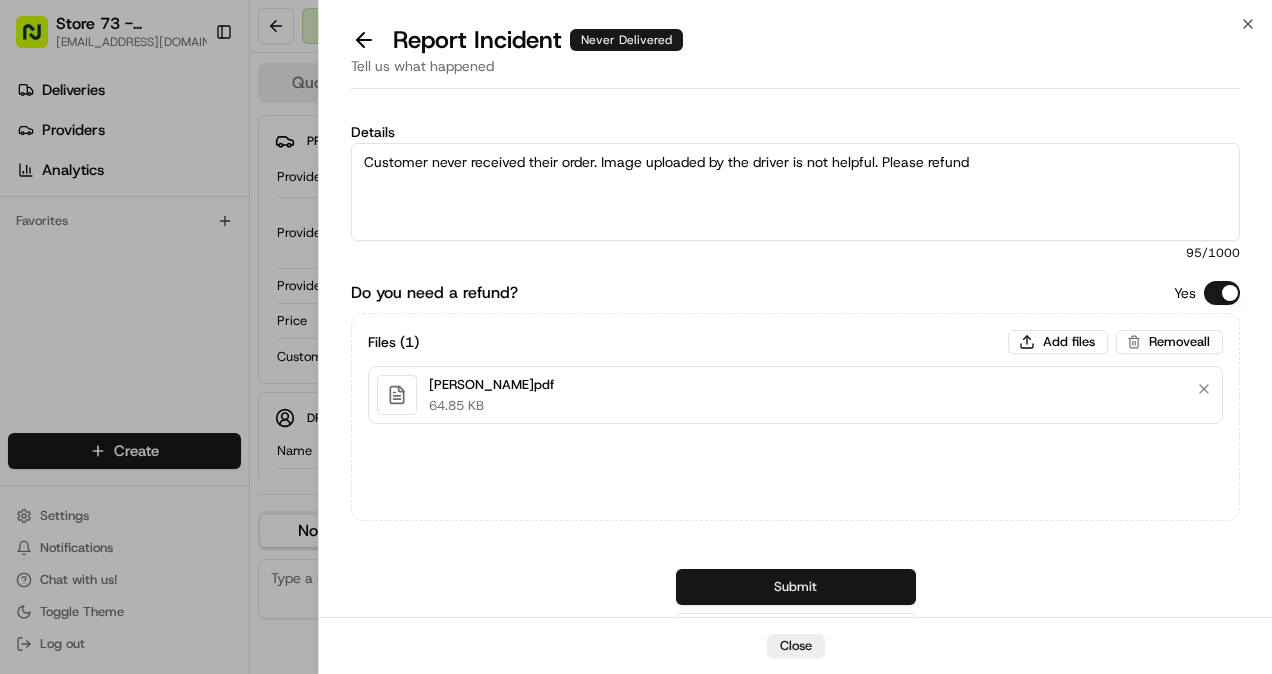 click on "Submit" at bounding box center [796, 587] 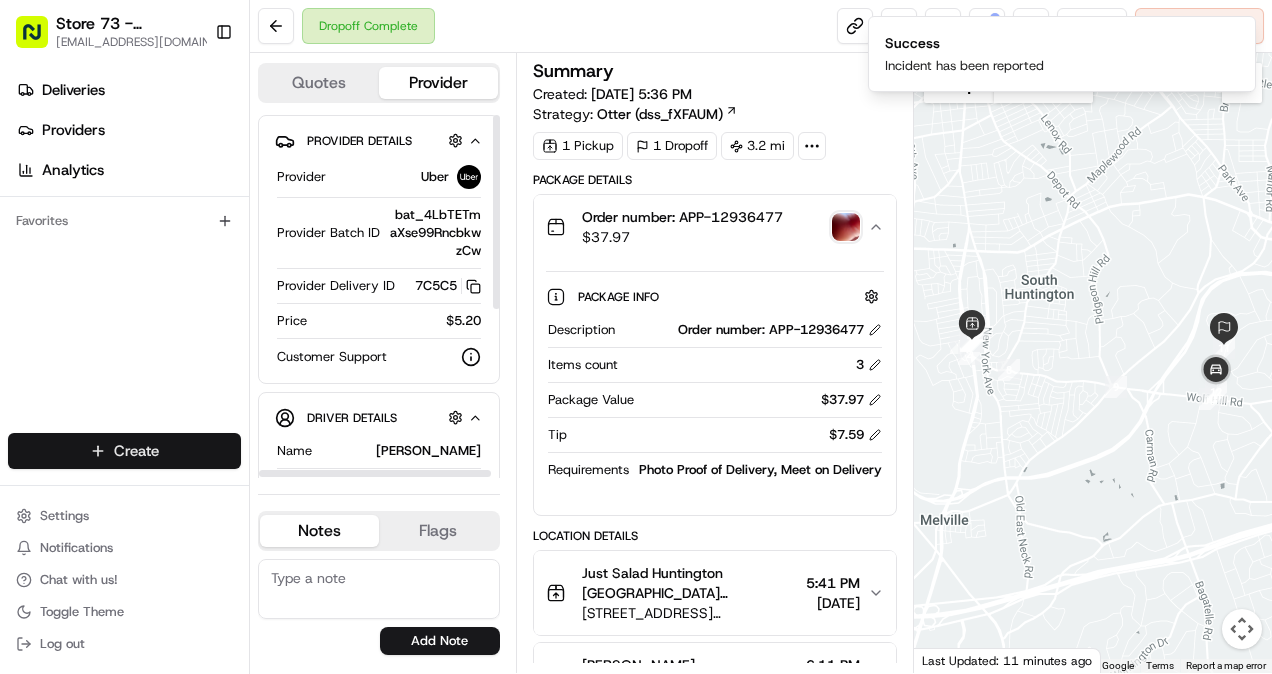 click on "Store 73 - Huntington NY (Long Island) (Just Salad) kramirez@justsalad.com Toggle Sidebar Deliveries Providers Analytics Favorites Main Menu Members & Organization Organization Users Roles Preferences Customization Tracking Orchestration Automations Locations Pickup Locations Dropoff Locations Billing Billing Refund Requests Integrations Notification Triggers Webhooks API Keys Request Logs Create Settings Notifications Chat with us! Toggle Theme Log out Dropoff Complete Reassign Cancel  Delivery Quotes Provider Provider Details Hidden ( 2 ) Provider Uber   Provider Batch ID bat_4LbTETmaXse99RncbkwzCw Provider Delivery ID 7C5C5 Copy  del_cO72noxvRSCrtoAIETfFxQ 7C5C5 Price $5.20 Customer Support Driver Details Hidden ( 5 ) Name AHMET K. Pickup Phone Number +1 312 766 6835 ext. 10287081 Dropoff Phone Number +1 845 420 1803 Tip $7.59 Type car Make Hyundai Model Sonata Color silver License Plate Number ***7474 Notes Flags No results found Add Note No results found Add Flag Summary Created:     1" at bounding box center [636, 337] 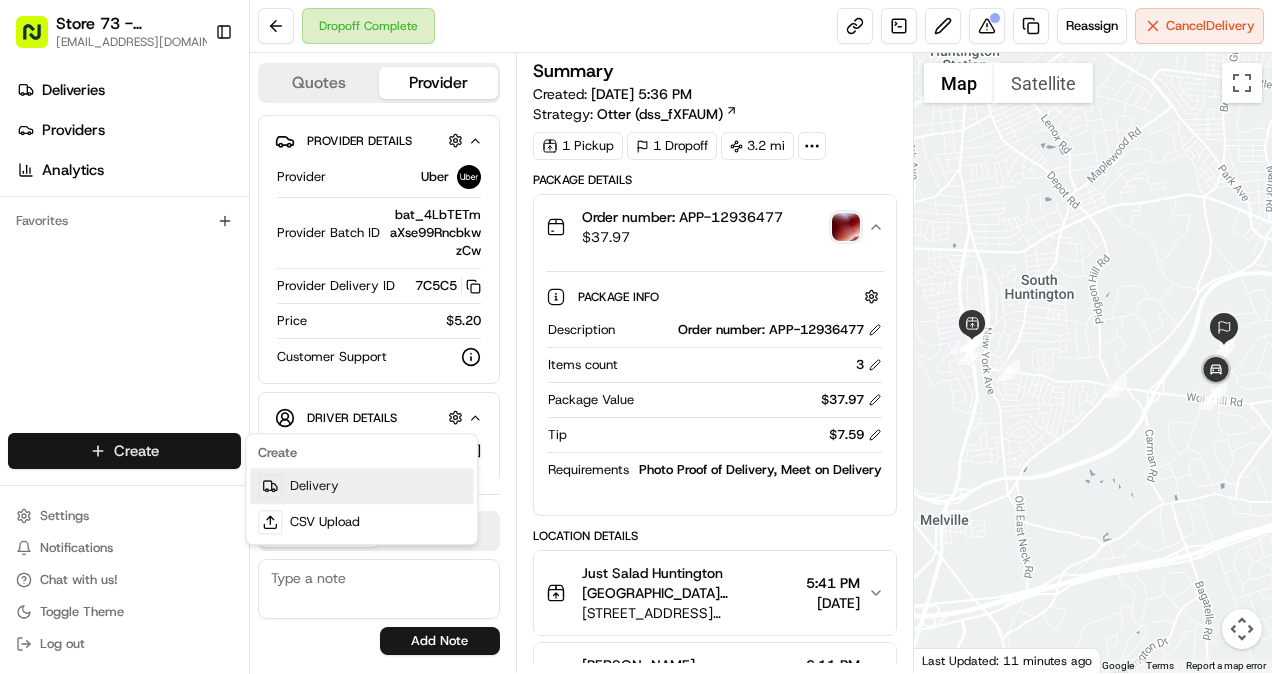 click on "Delivery" at bounding box center [361, 486] 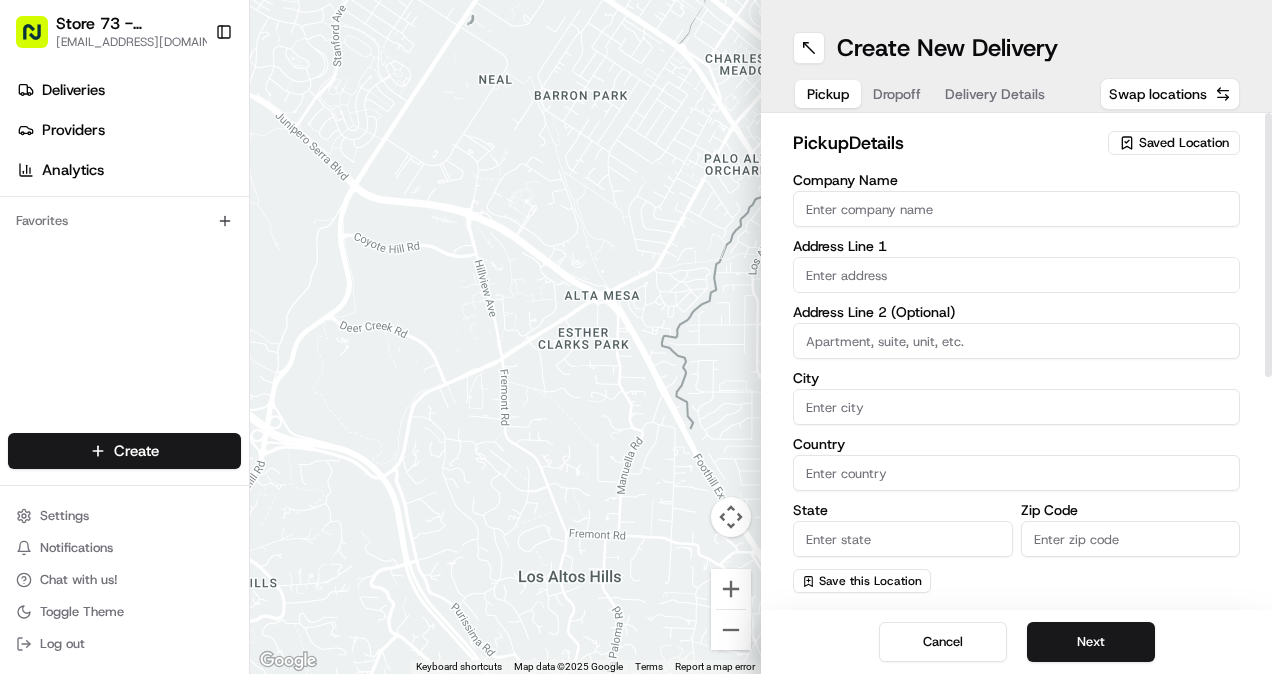 click on "Saved Location" at bounding box center [1184, 143] 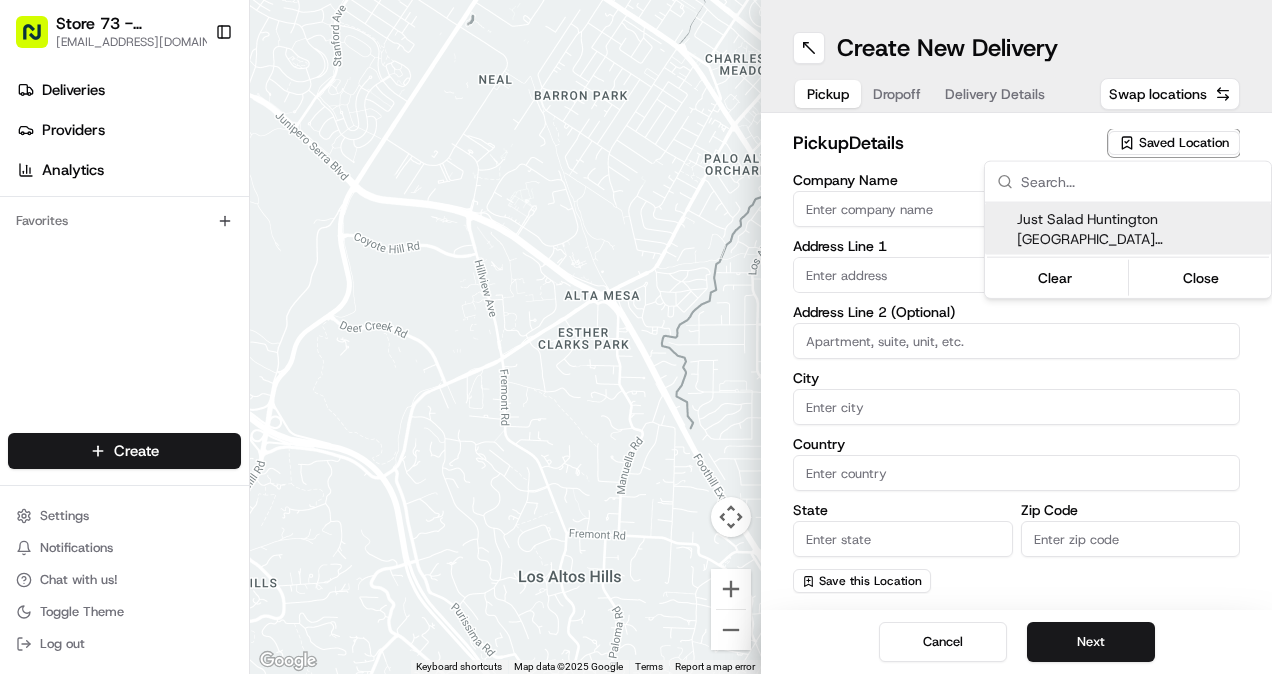 click on "Just Salad Huntington [GEOGRAPHIC_DATA] ([GEOGRAPHIC_DATA])" at bounding box center (1140, 229) 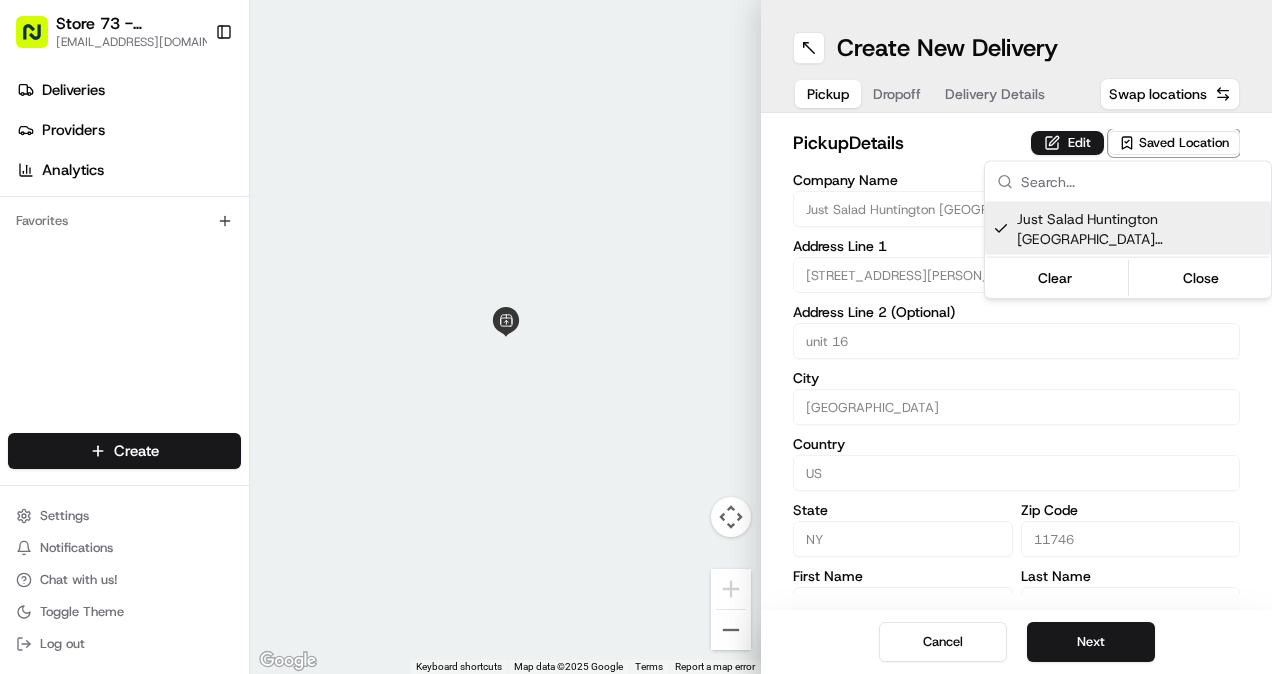 click on "Store 73 - Huntington NY (Long Island) (Just Salad) kramirez@justsalad.com Toggle Sidebar Deliveries Providers Analytics Favorites Main Menu Members & Organization Organization Users Roles Preferences Customization Tracking Orchestration Automations Locations Pickup Locations Dropoff Locations Billing Billing Refund Requests Integrations Notification Triggers Webhooks API Keys Request Logs Create Settings Notifications Chat with us! Toggle Theme Log out ← Move left → Move right ↑ Move up ↓ Move down + Zoom in - Zoom out Home Jump left by 75% End Jump right by 75% Page Up Jump up by 75% Page Down Jump down by 75% Keyboard shortcuts Map Data Map data ©2025 Google Map data ©2025 Google 2 m  Click to toggle between metric and imperial units Terms Report a map error Create New Delivery Pickup Dropoff Delivery Details Swap locations pickup  Details  Edit Saved Location Company Name Just Salad Huntington NY (Long Island) Address Line 1 350 Walt Whitman Rd Address Line 2 (Optional) unit 16" at bounding box center (636, 337) 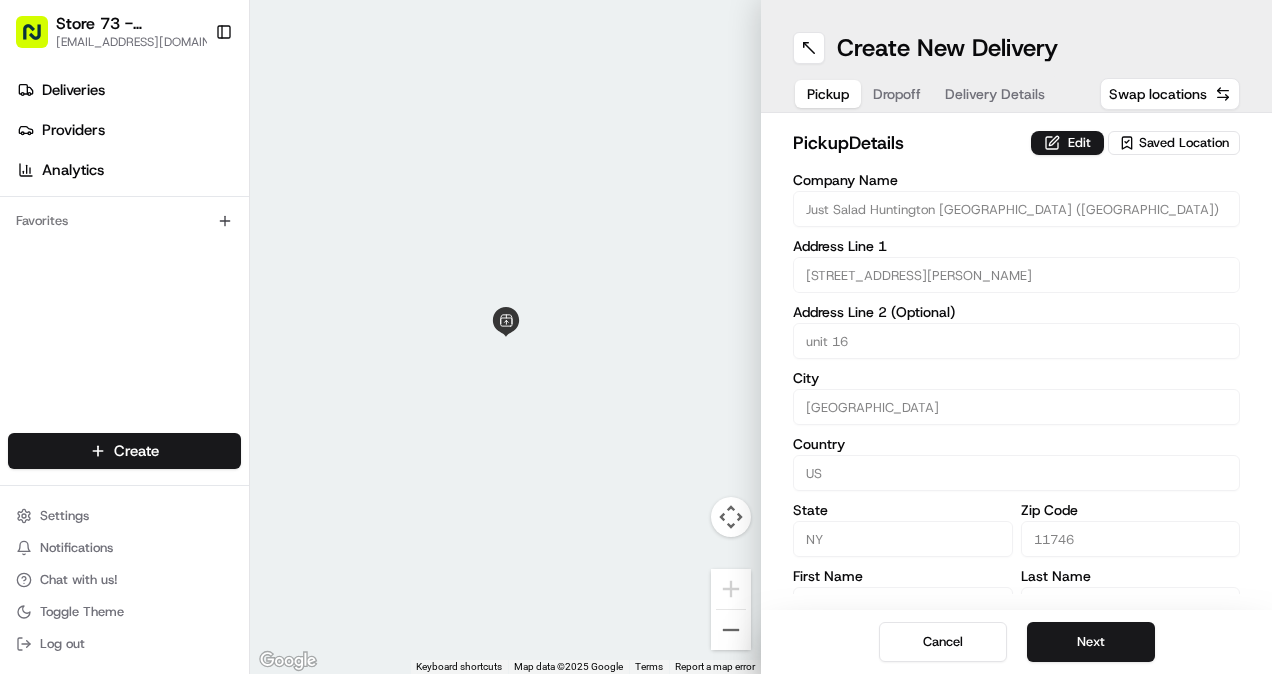 click on "Next" at bounding box center [1091, 642] 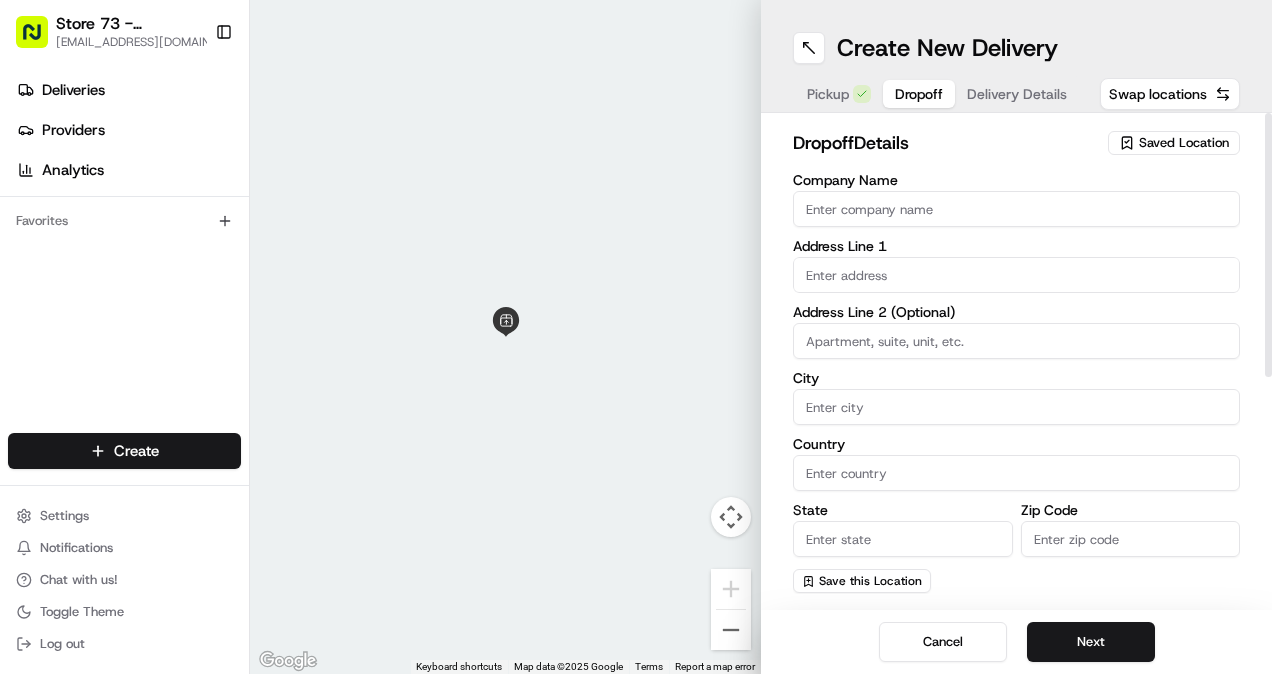 click at bounding box center [1016, 275] 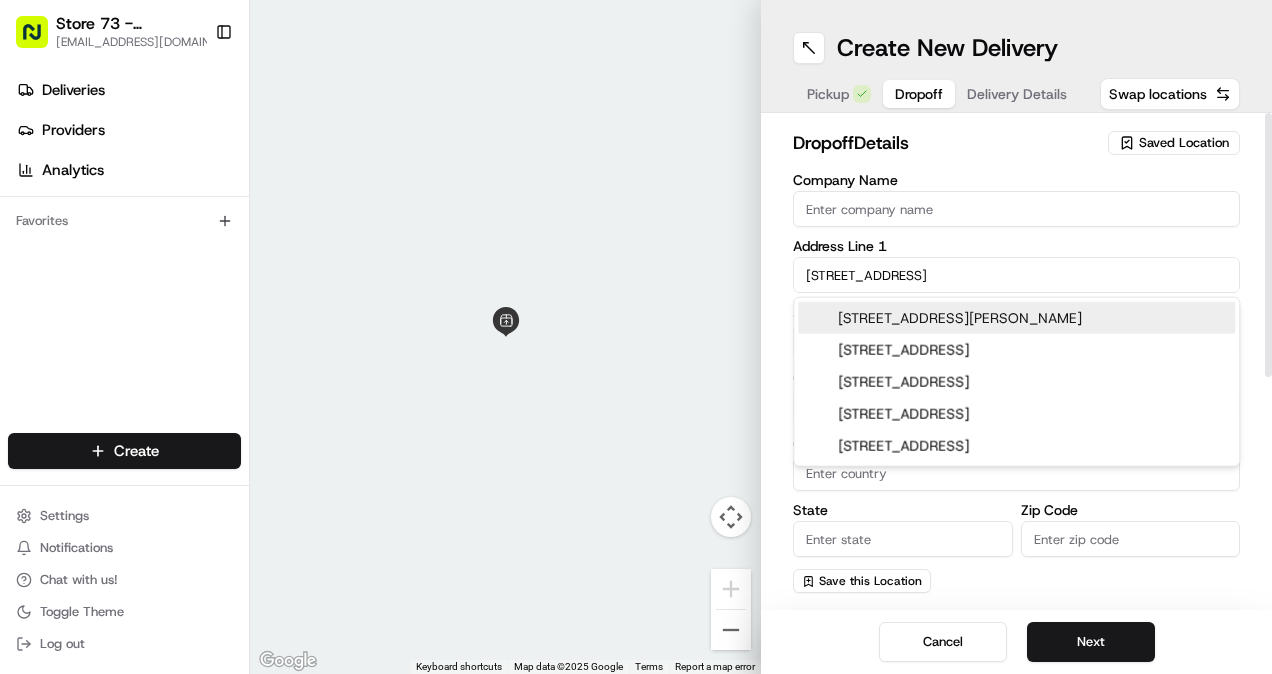 click on "624 Caledonia Road" at bounding box center [1016, 275] 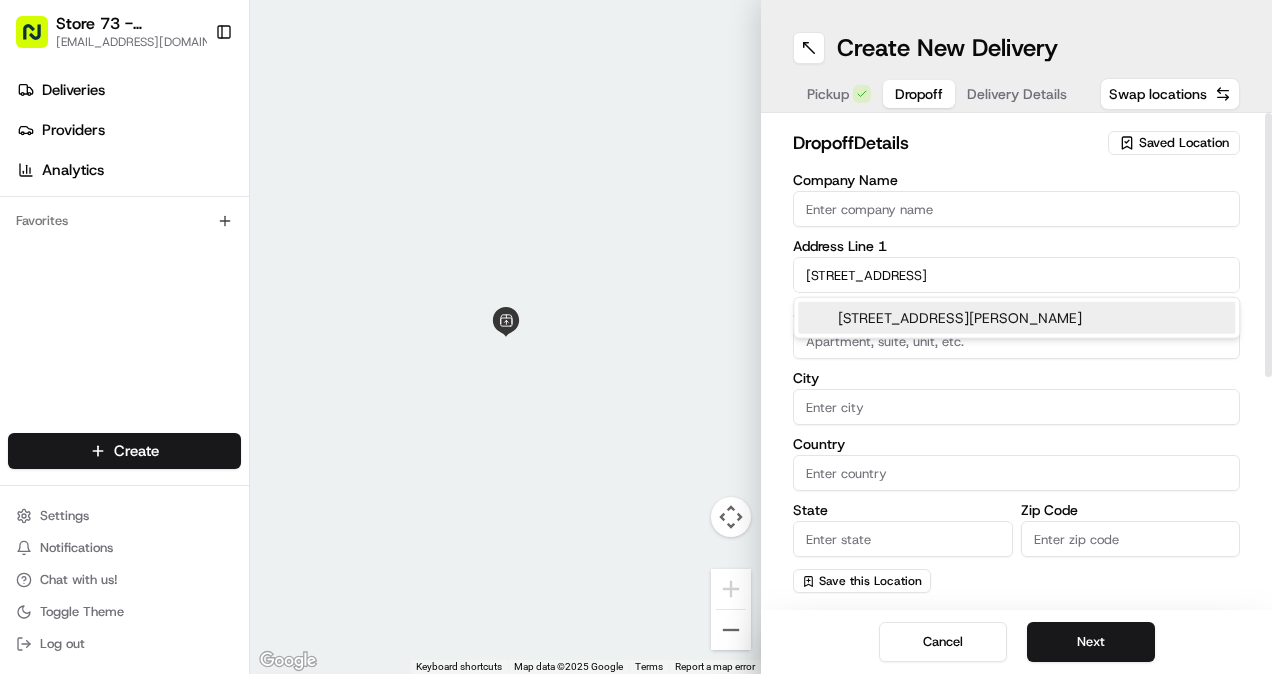 click on "624 Caledonia Road, Dix Hills, Huntington, NY" at bounding box center [1016, 318] 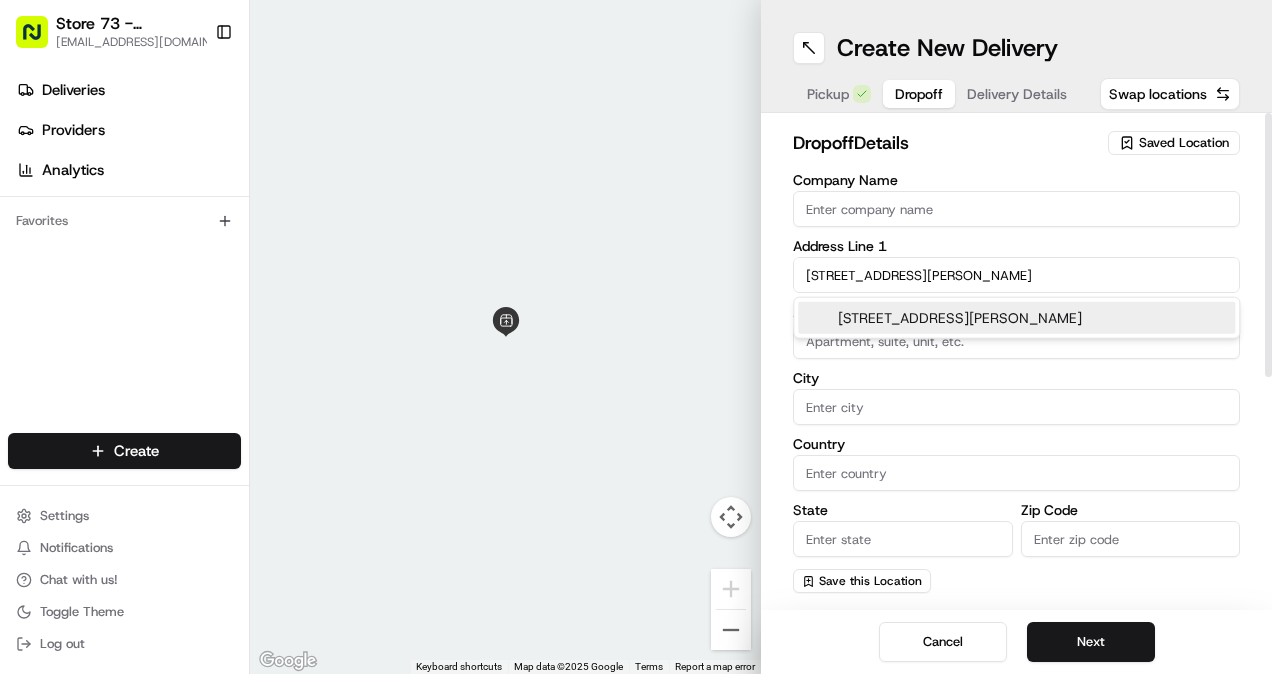 type on "[STREET_ADDRESS][PERSON_NAME]" 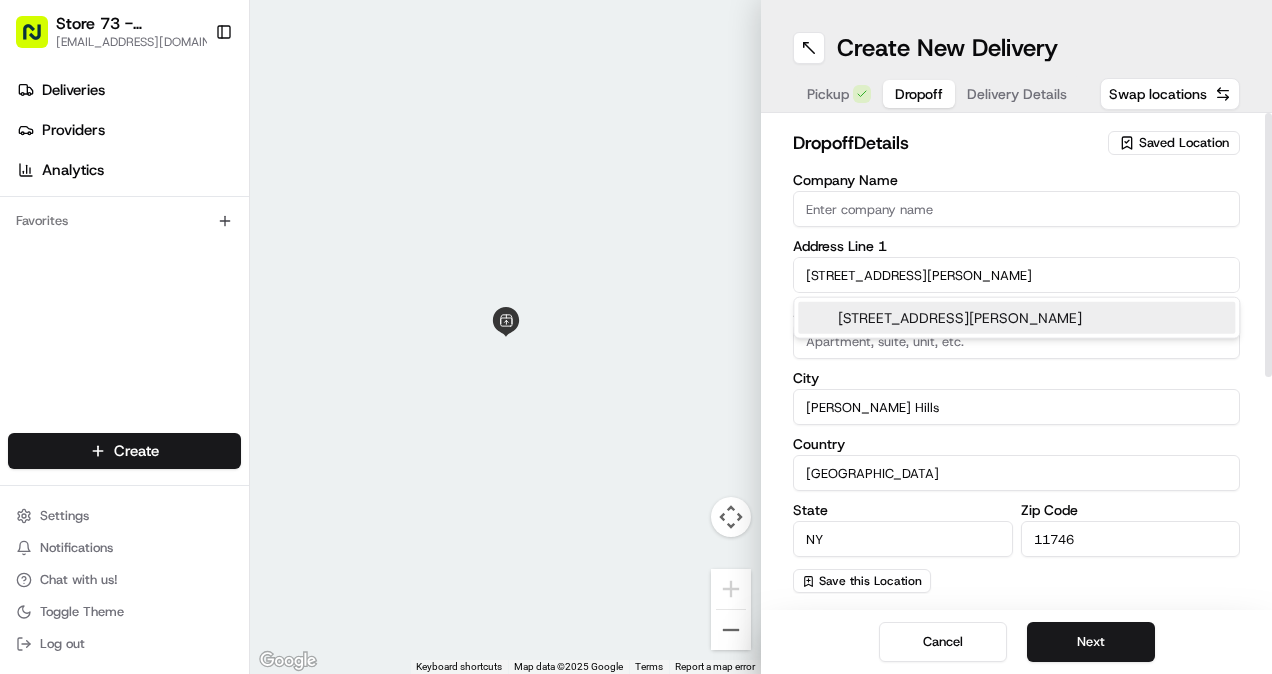 type on "624 Caledonia Road" 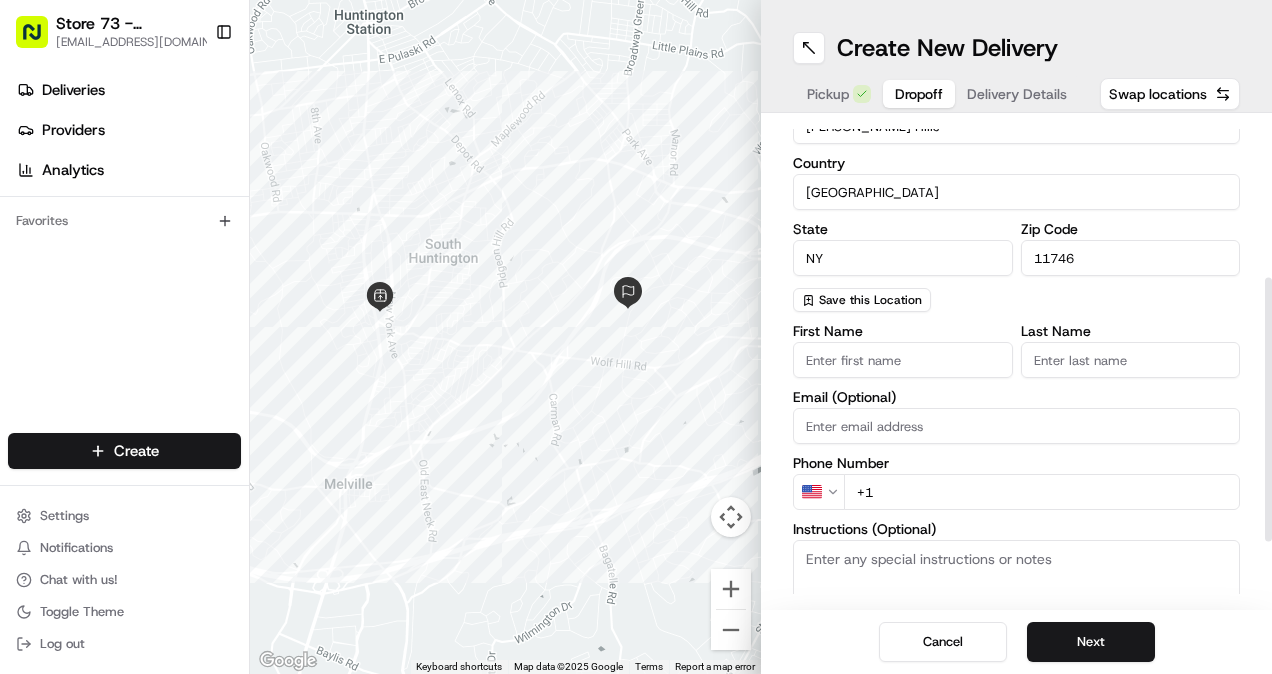 scroll, scrollTop: 290, scrollLeft: 0, axis: vertical 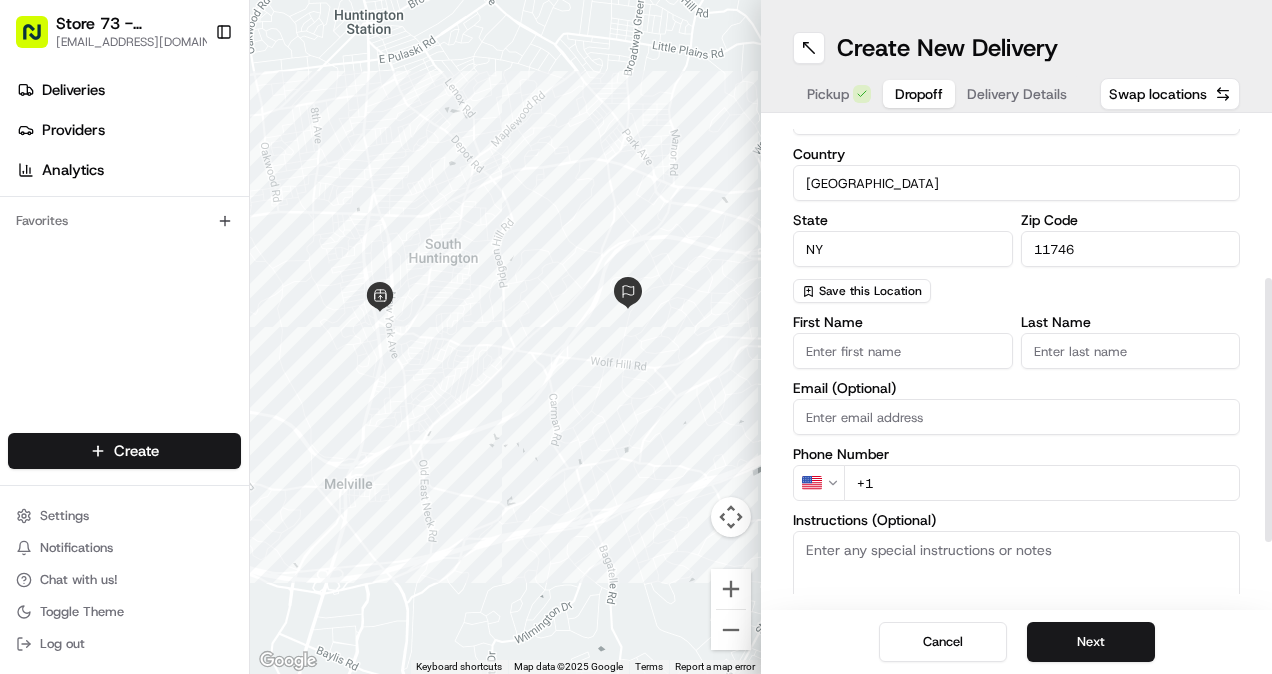 click on "First Name" at bounding box center [903, 351] 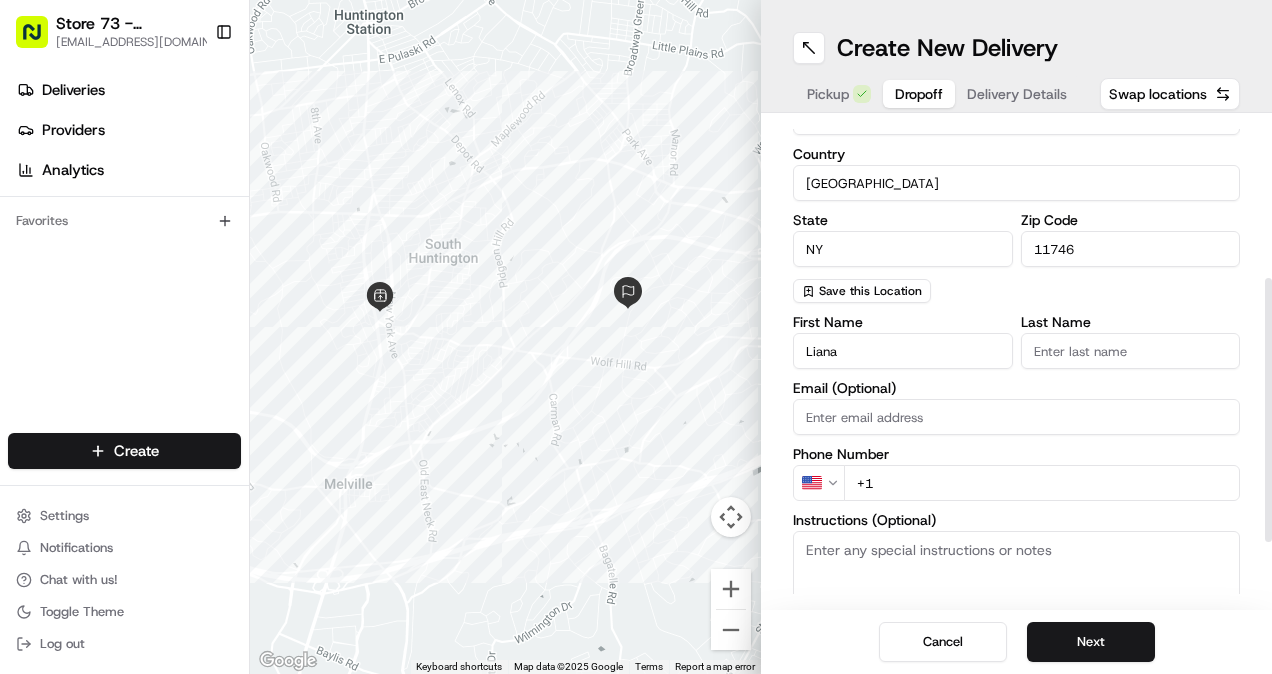 type on "Liana" 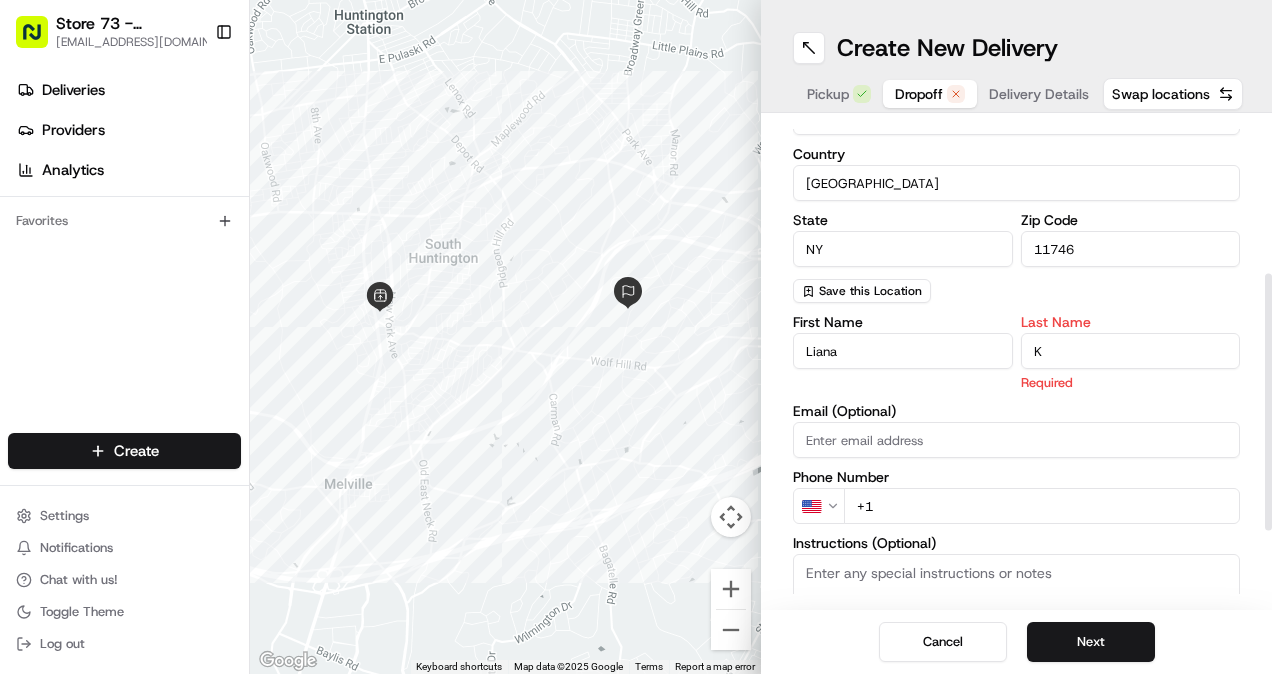 type on "K" 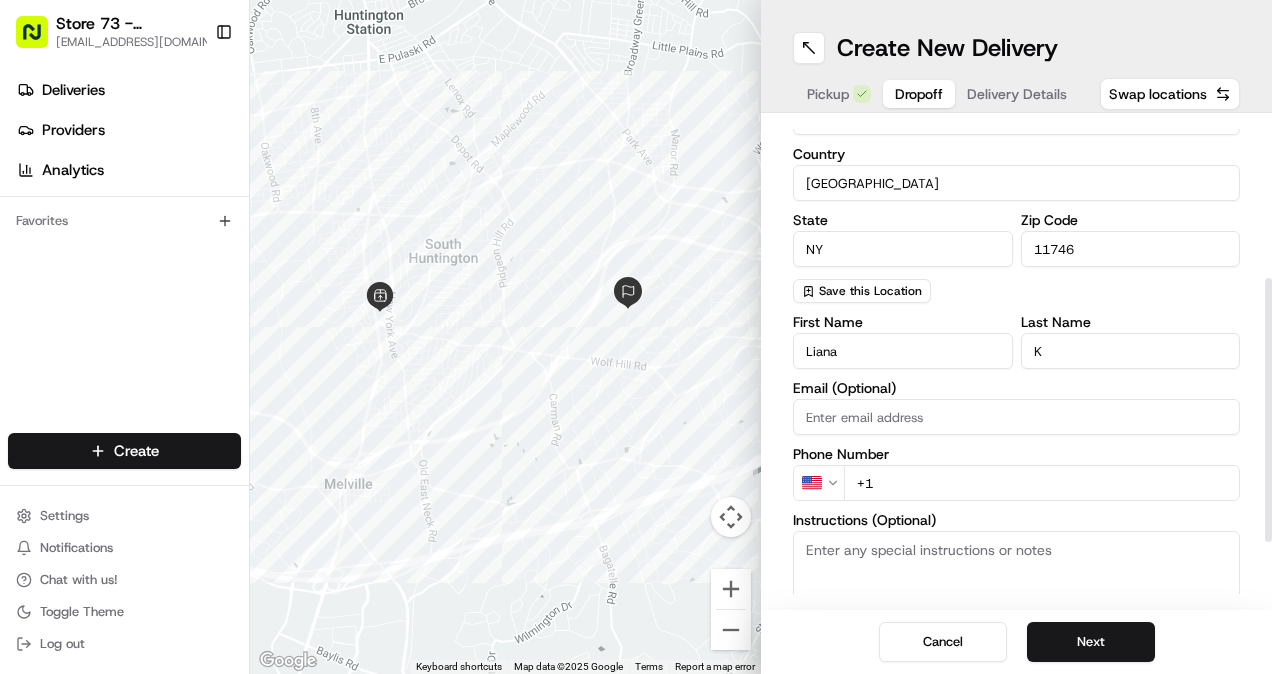 click on "+1" at bounding box center (1042, 483) 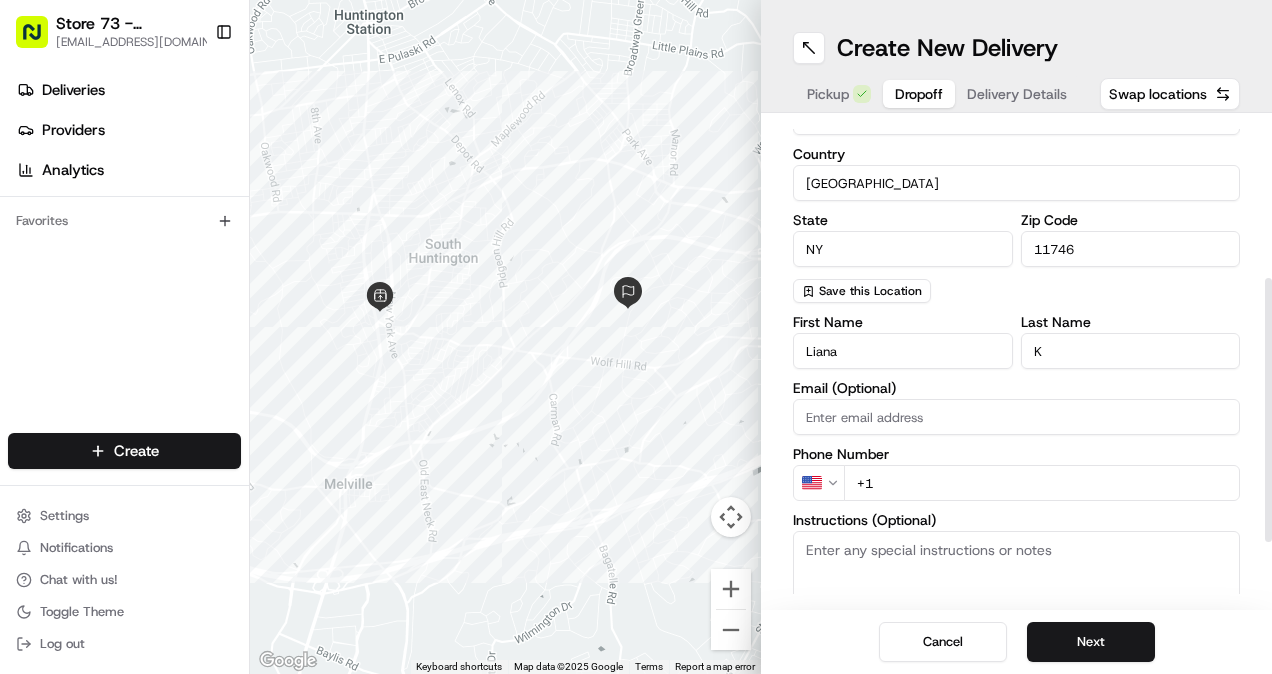 paste on "631 747 0227" 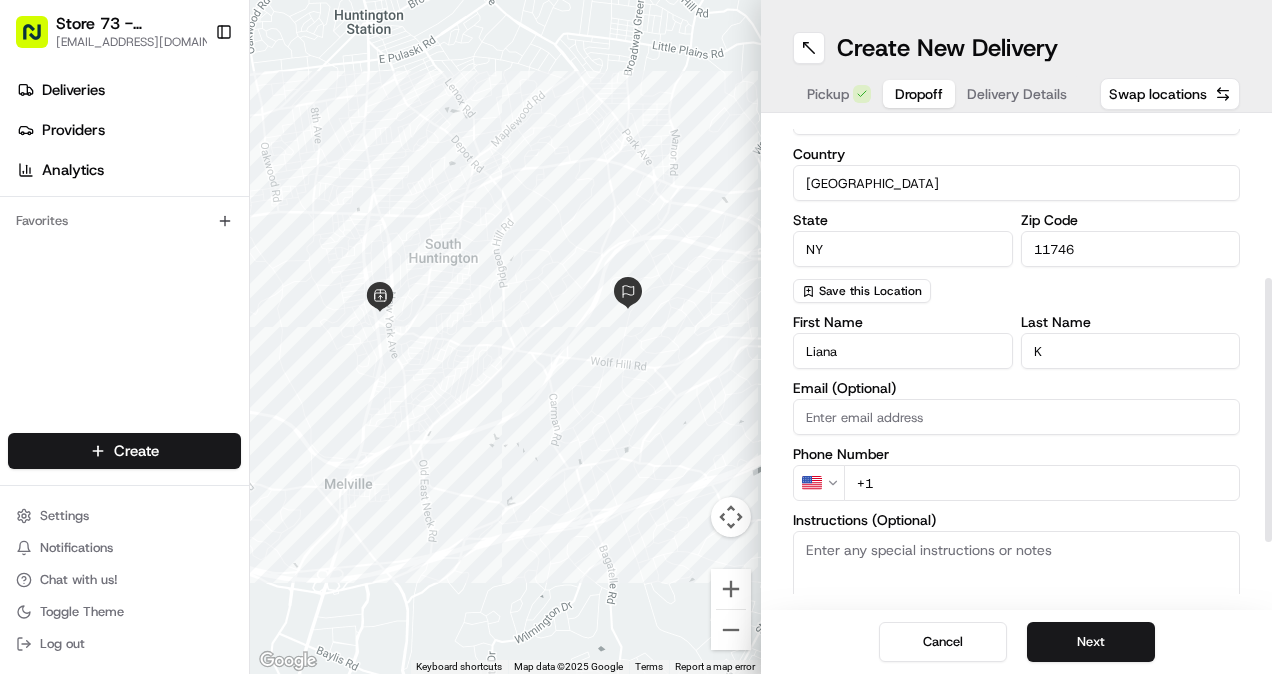 type on "[PHONE_NUMBER]" 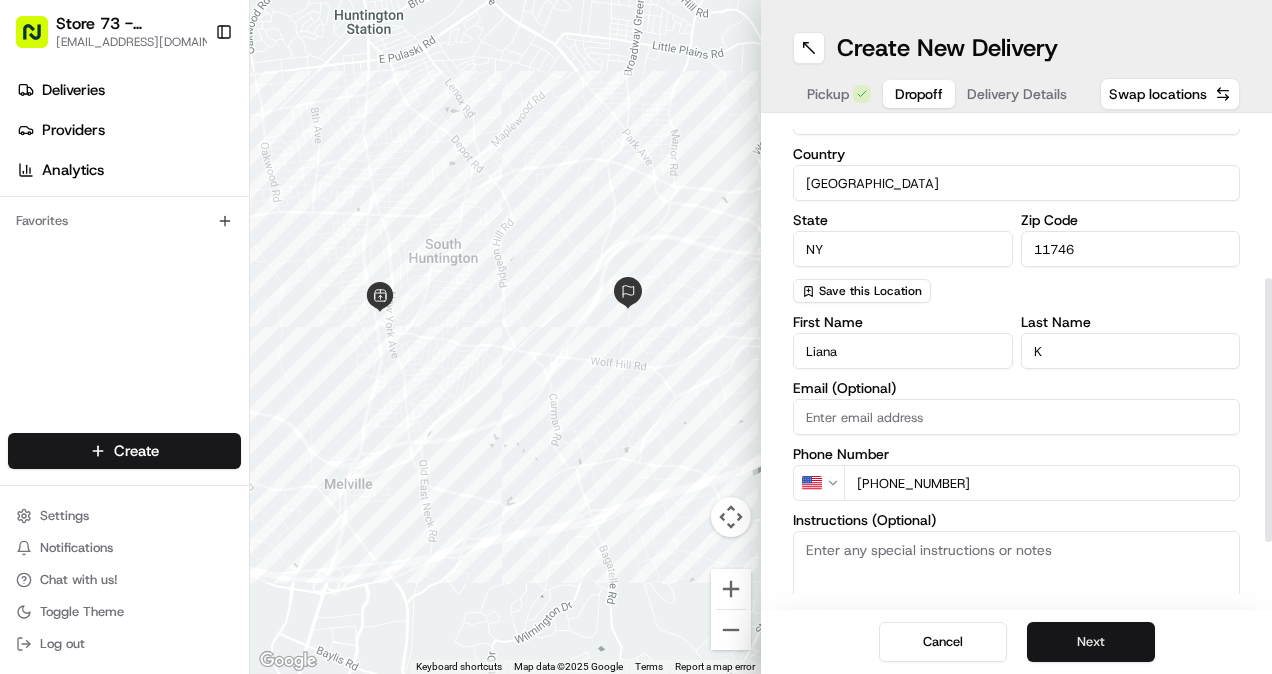 click on "Next" at bounding box center [1091, 642] 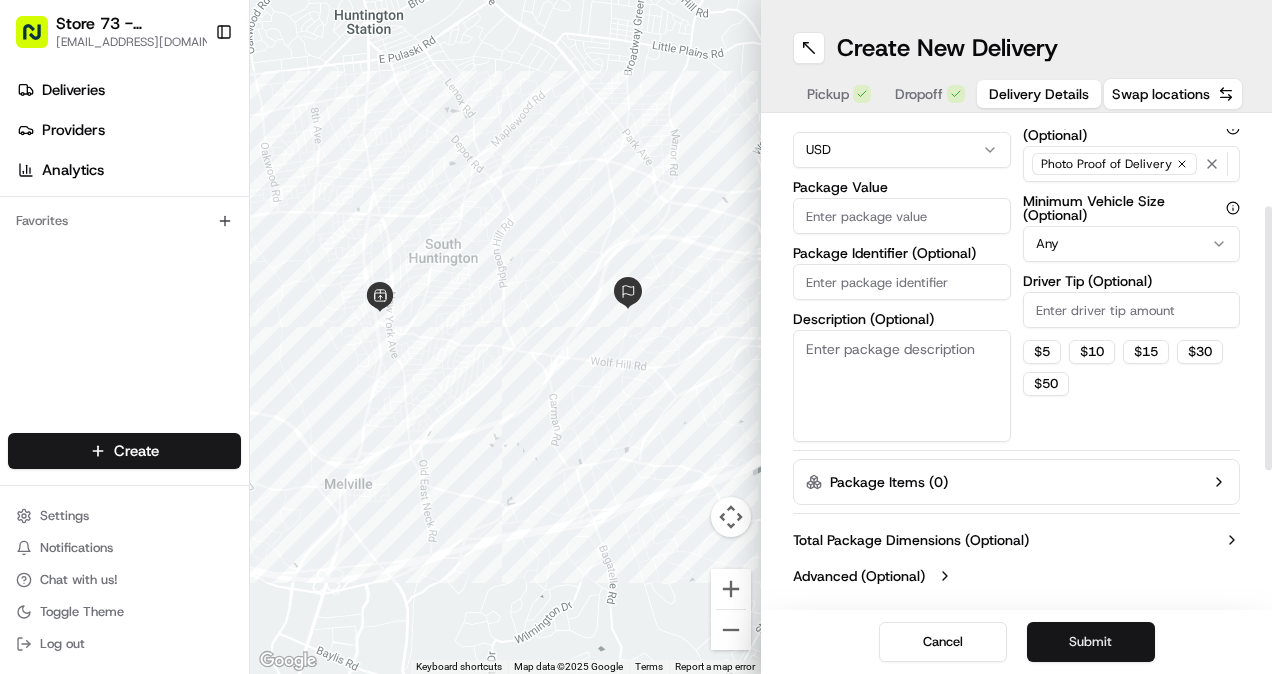 scroll, scrollTop: 164, scrollLeft: 0, axis: vertical 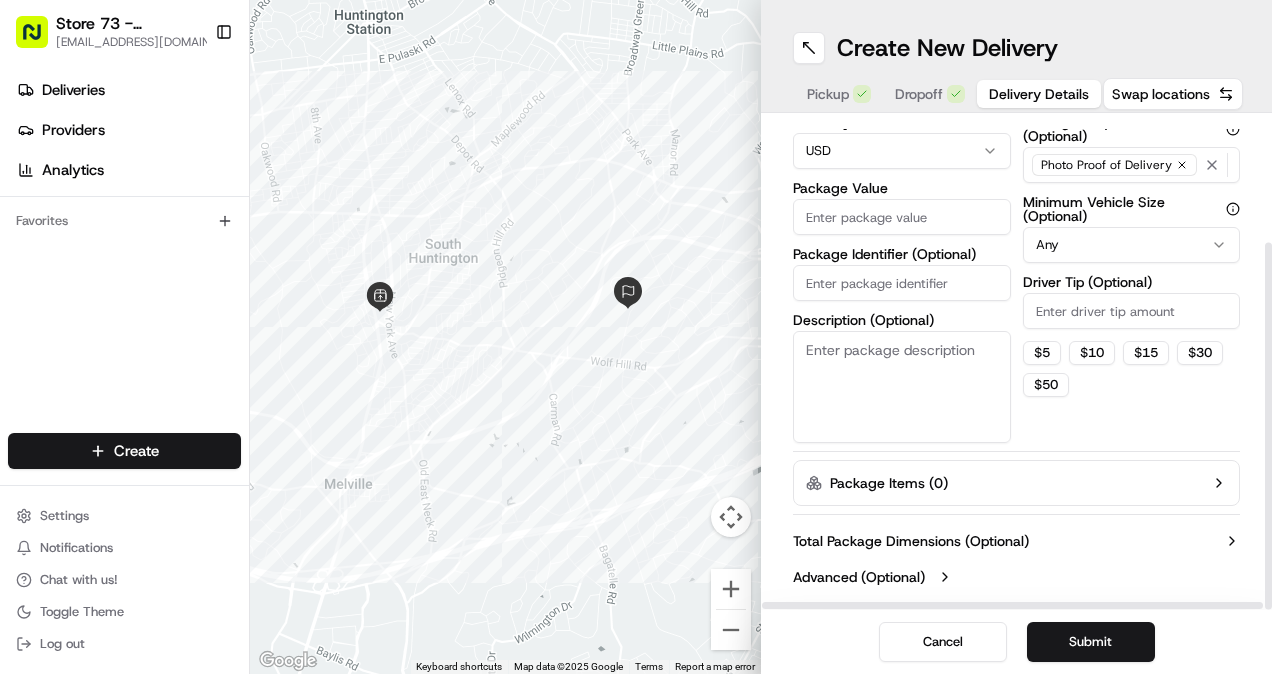 click on "Package Value" at bounding box center [902, 217] 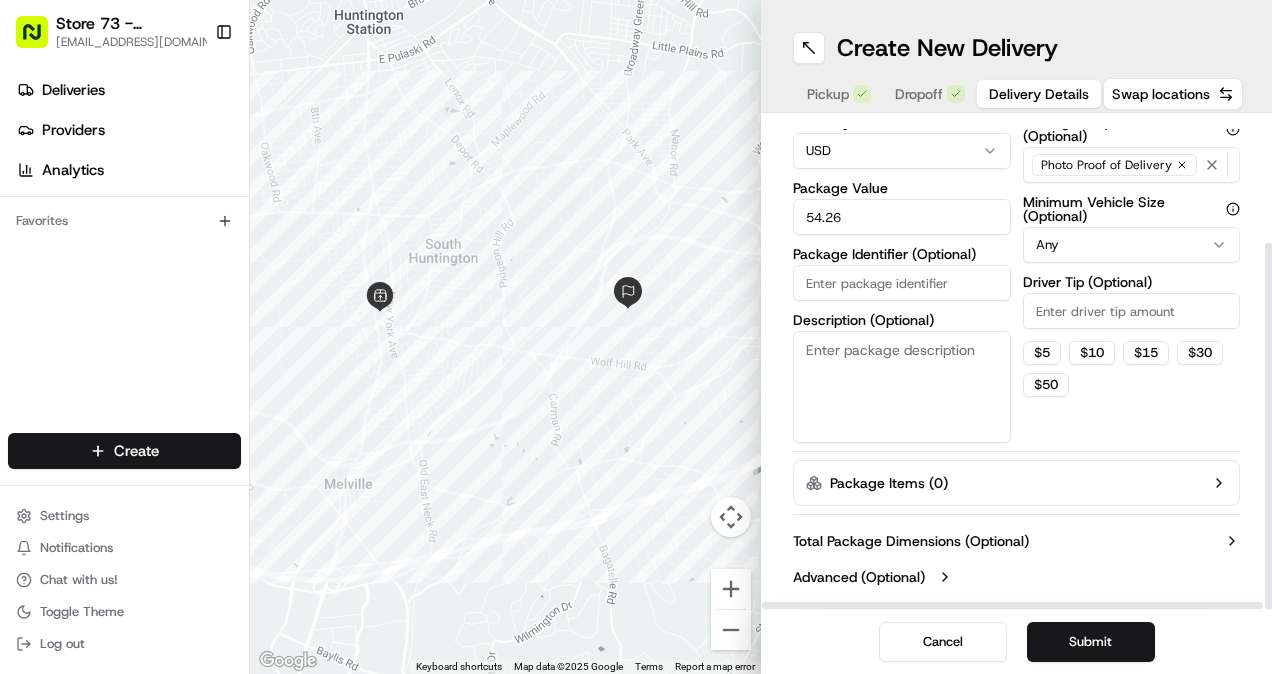 type on "54.26" 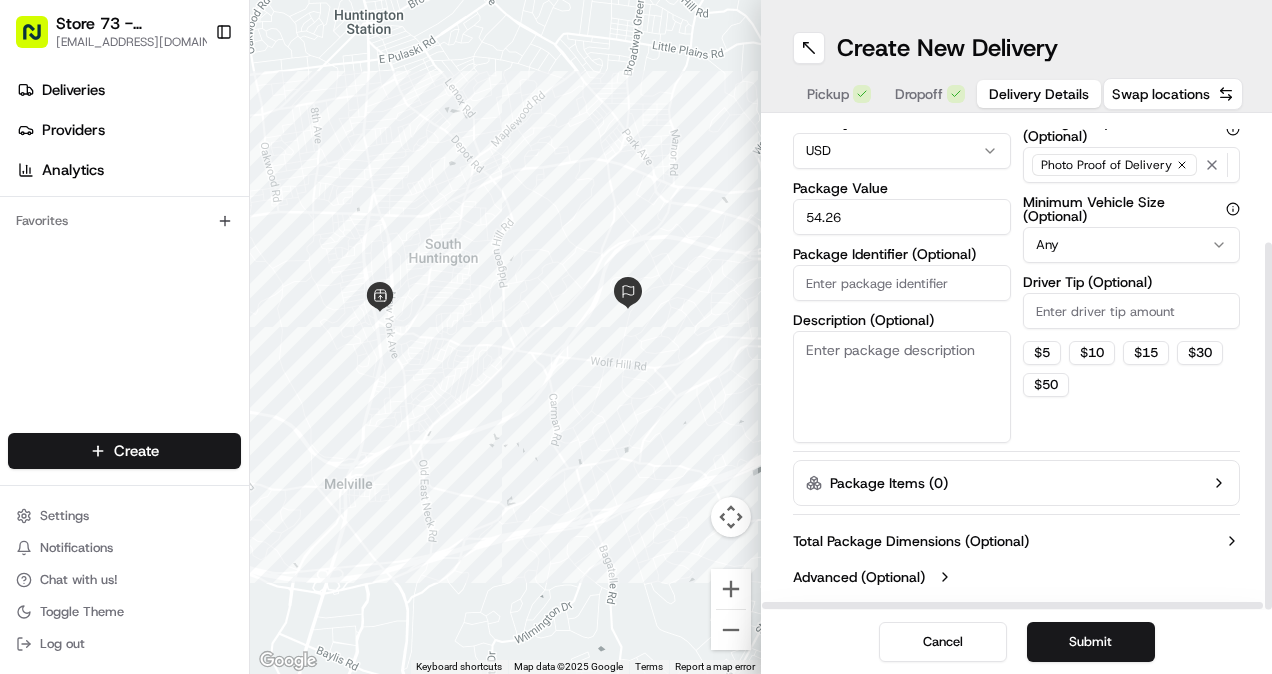 paste on "Order #APP-12936477;" 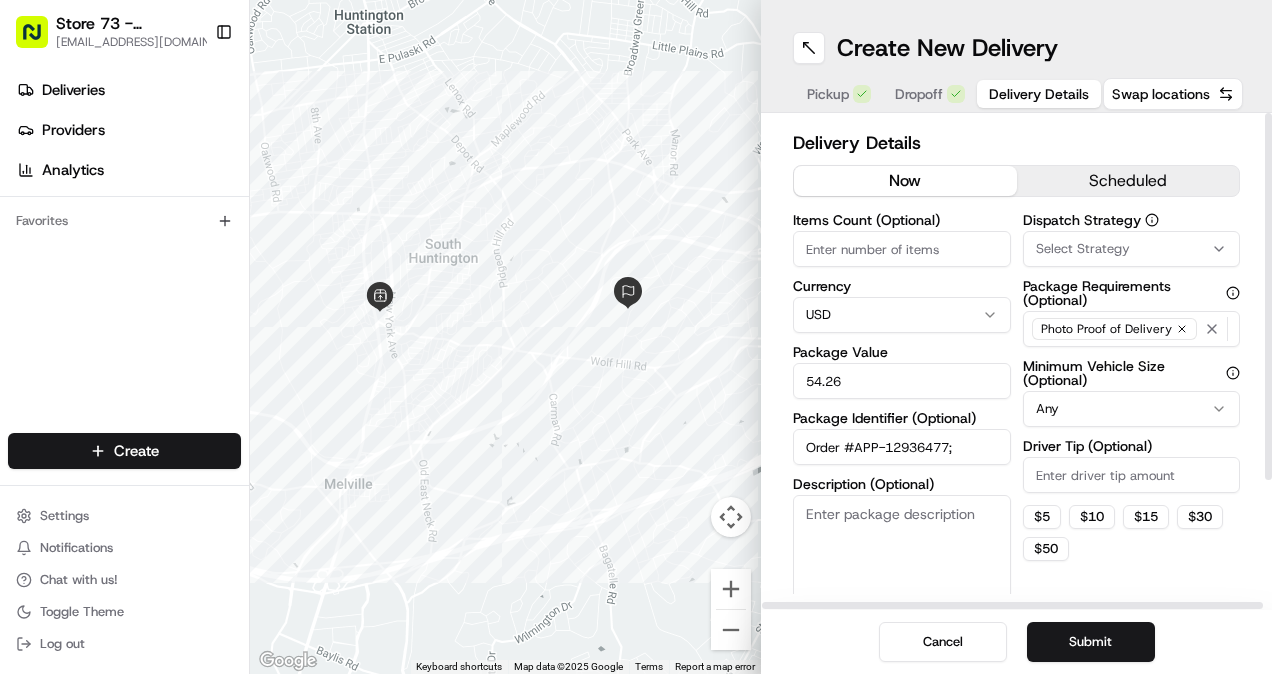 scroll, scrollTop: 164, scrollLeft: 0, axis: vertical 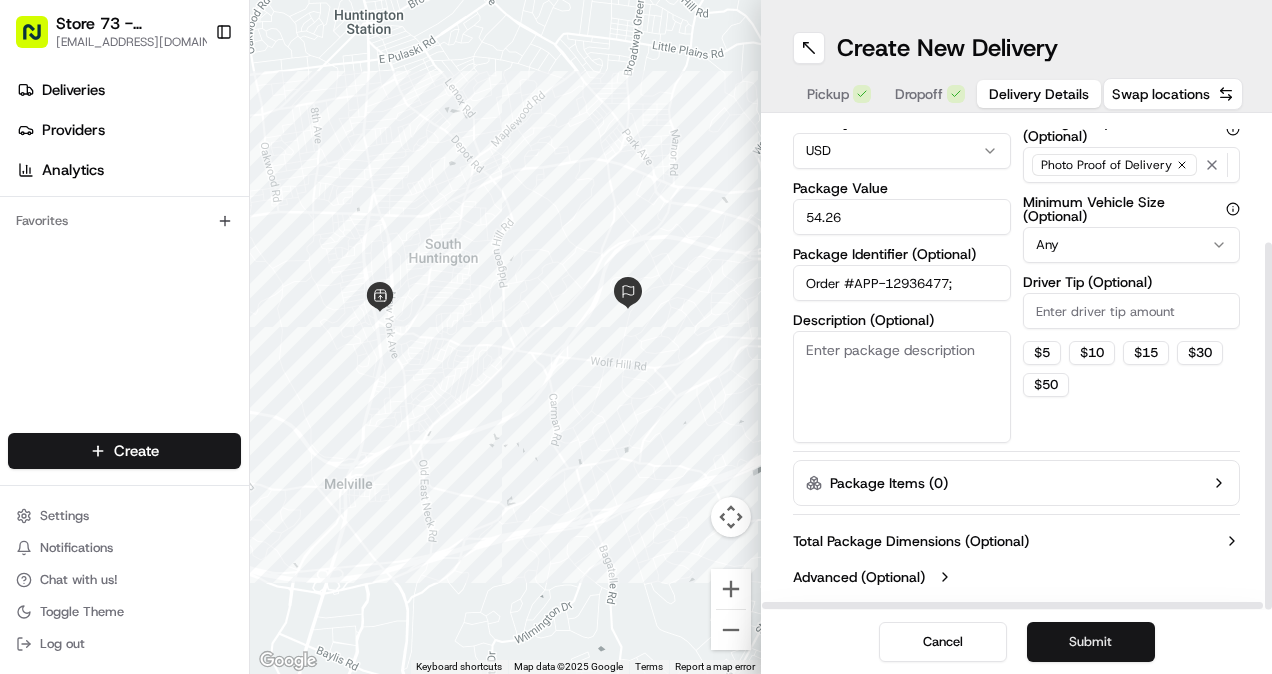 type on "Order #APP-12936477;" 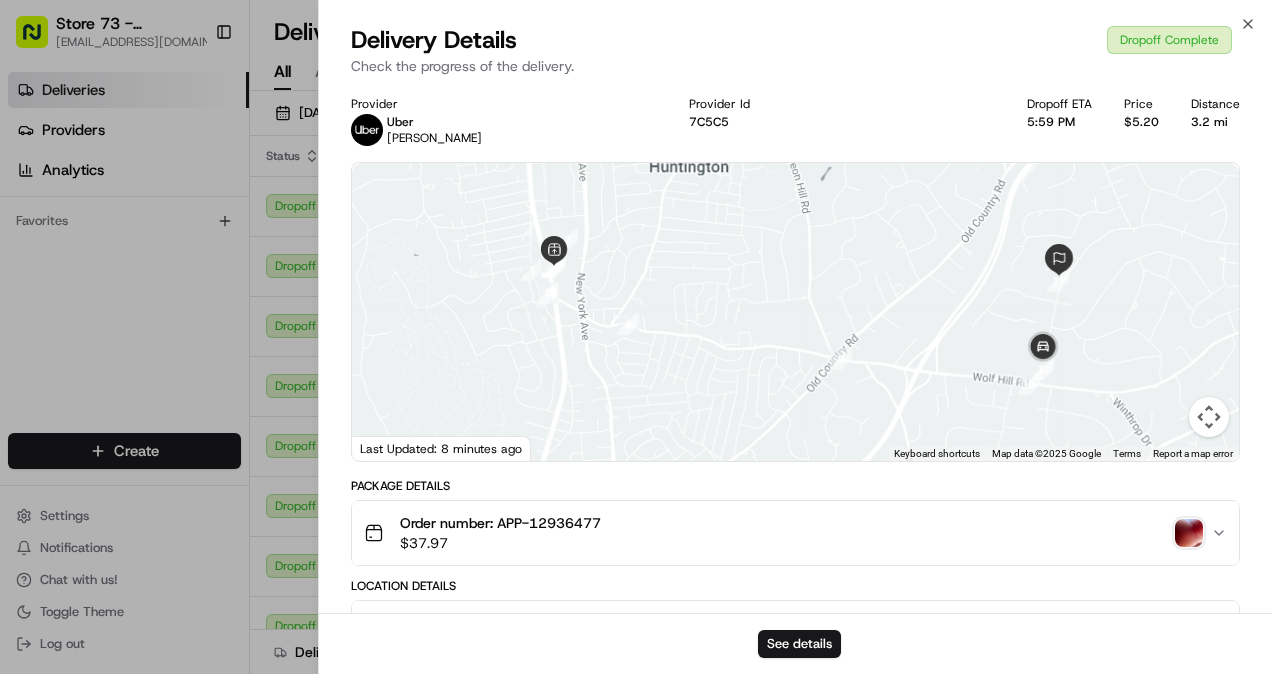 scroll, scrollTop: 0, scrollLeft: 0, axis: both 